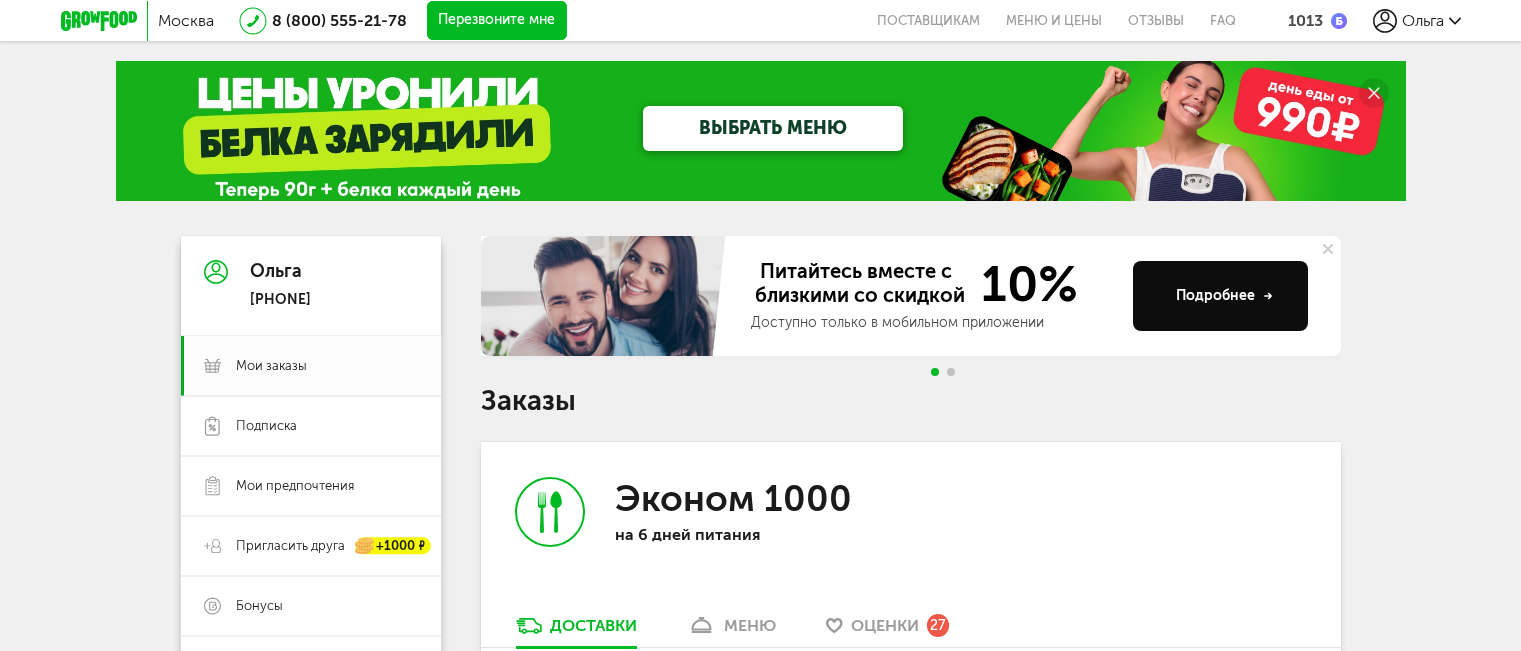 scroll, scrollTop: 2138, scrollLeft: 0, axis: vertical 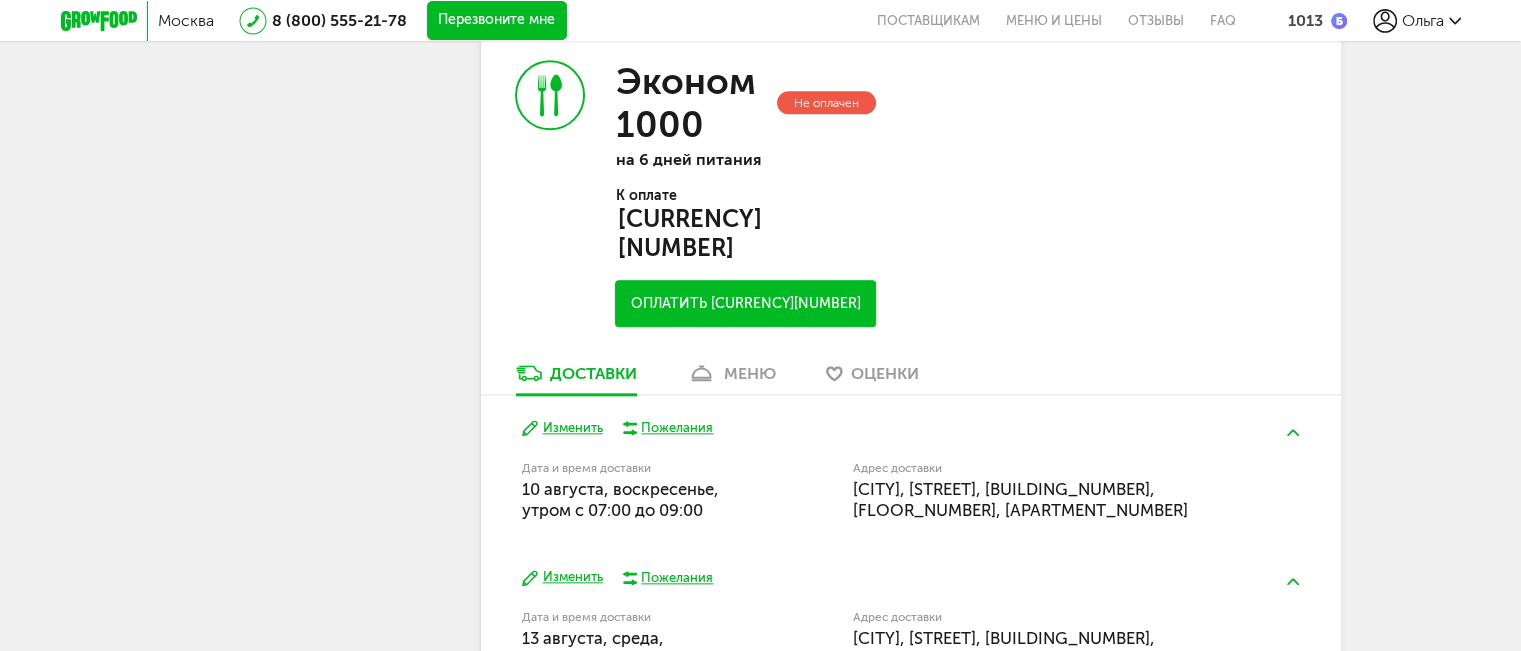 click on "Изменить" at bounding box center (562, 428) 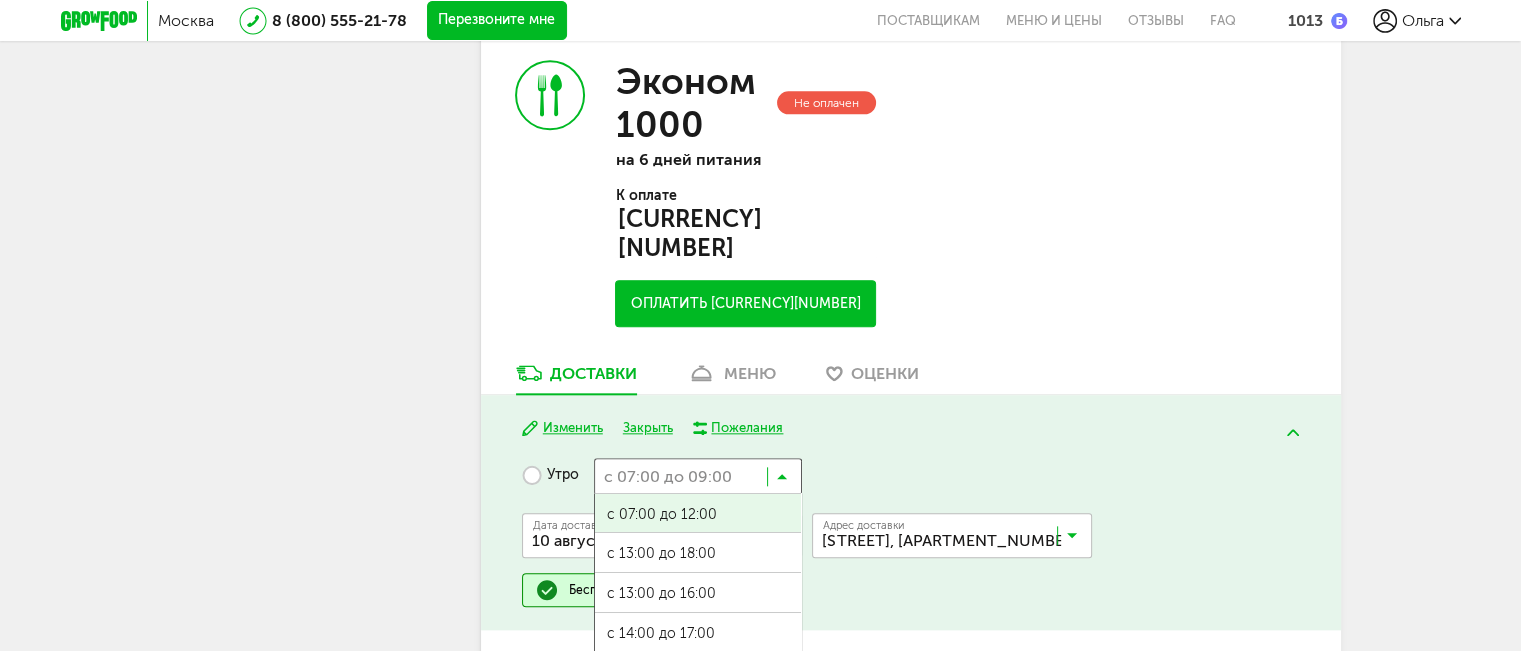 click at bounding box center [782, 481] 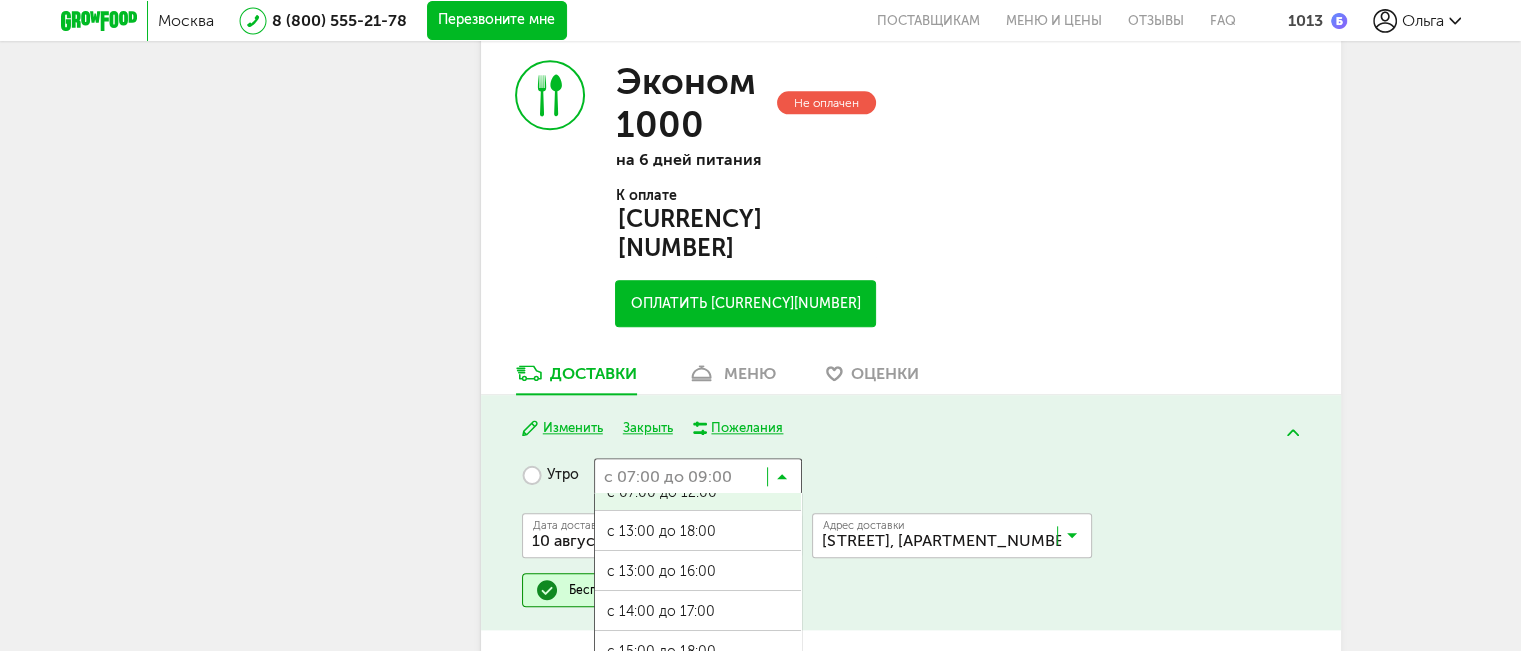 scroll, scrollTop: 43, scrollLeft: 0, axis: vertical 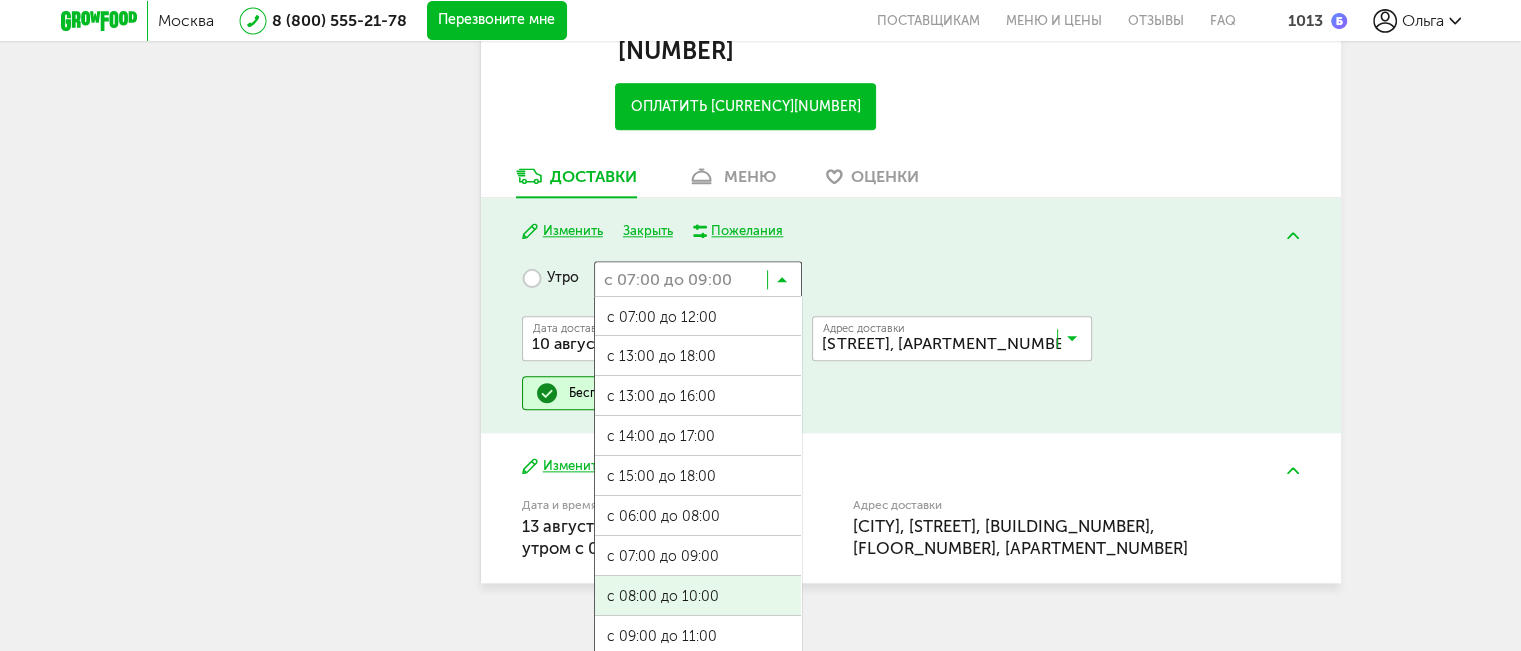 click on "с 08:00 до 10:00" at bounding box center [698, 597] 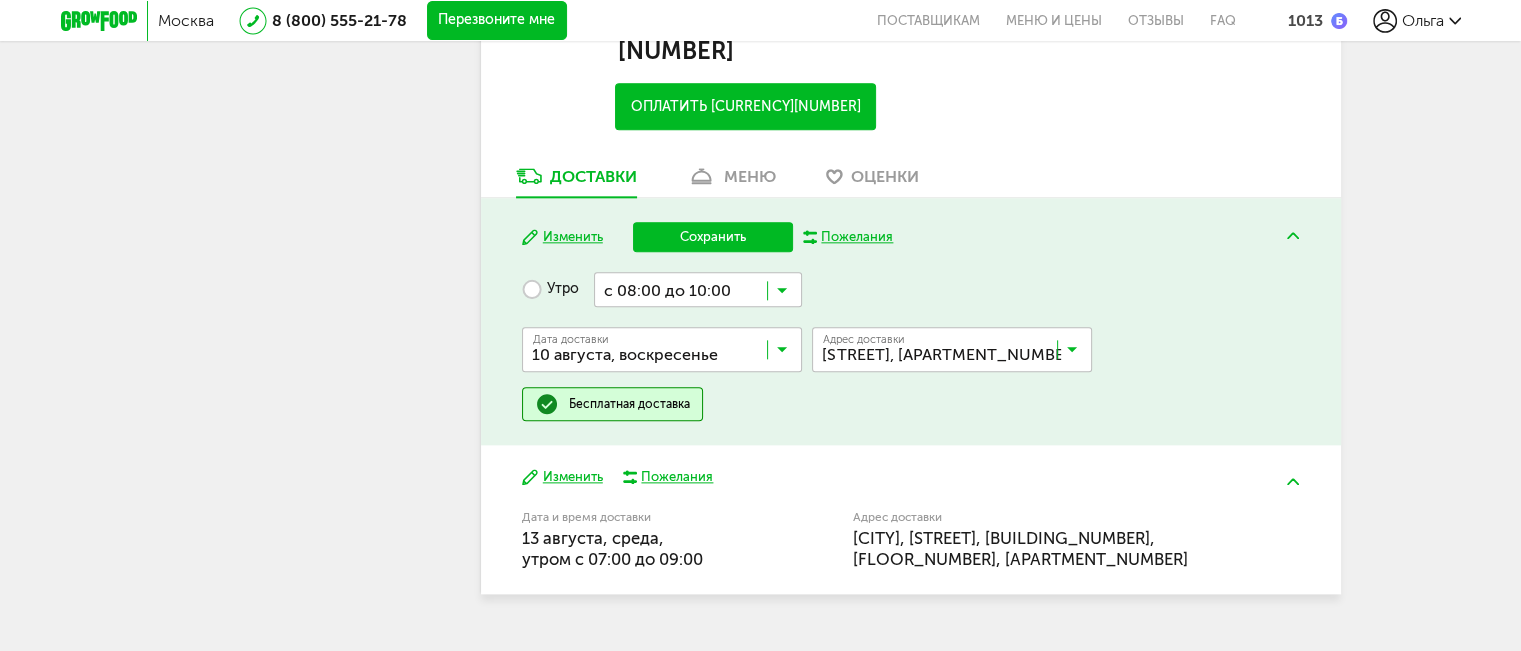click on "Сохранить" at bounding box center [713, 237] 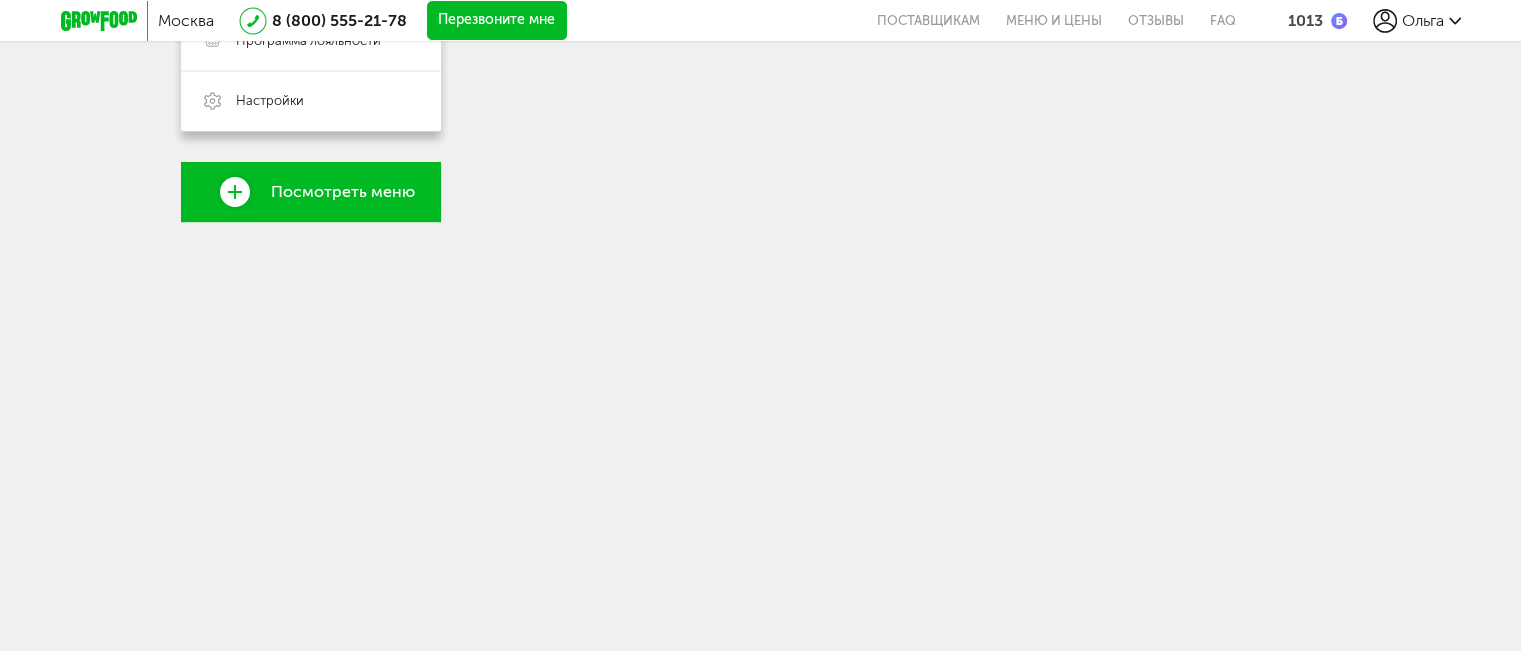 scroll, scrollTop: 1480, scrollLeft: 0, axis: vertical 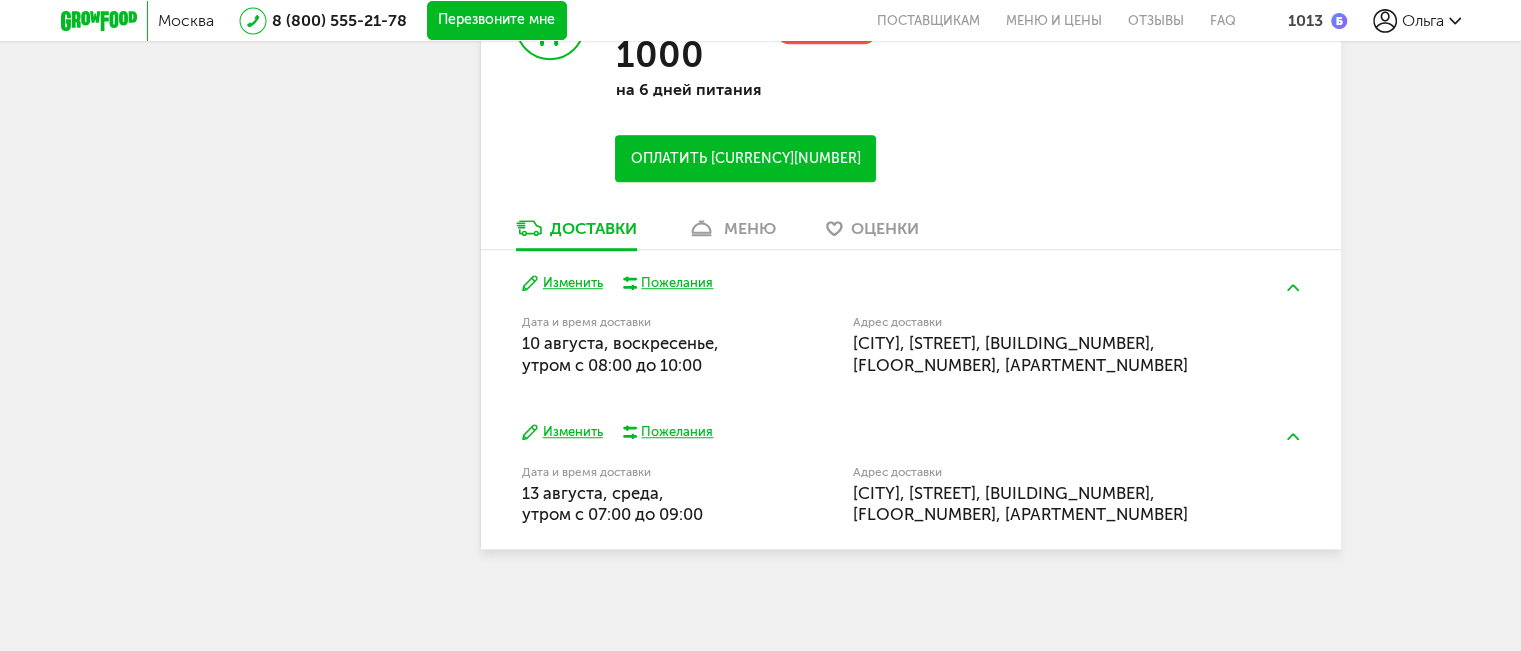 click on "Изменить" at bounding box center [562, 432] 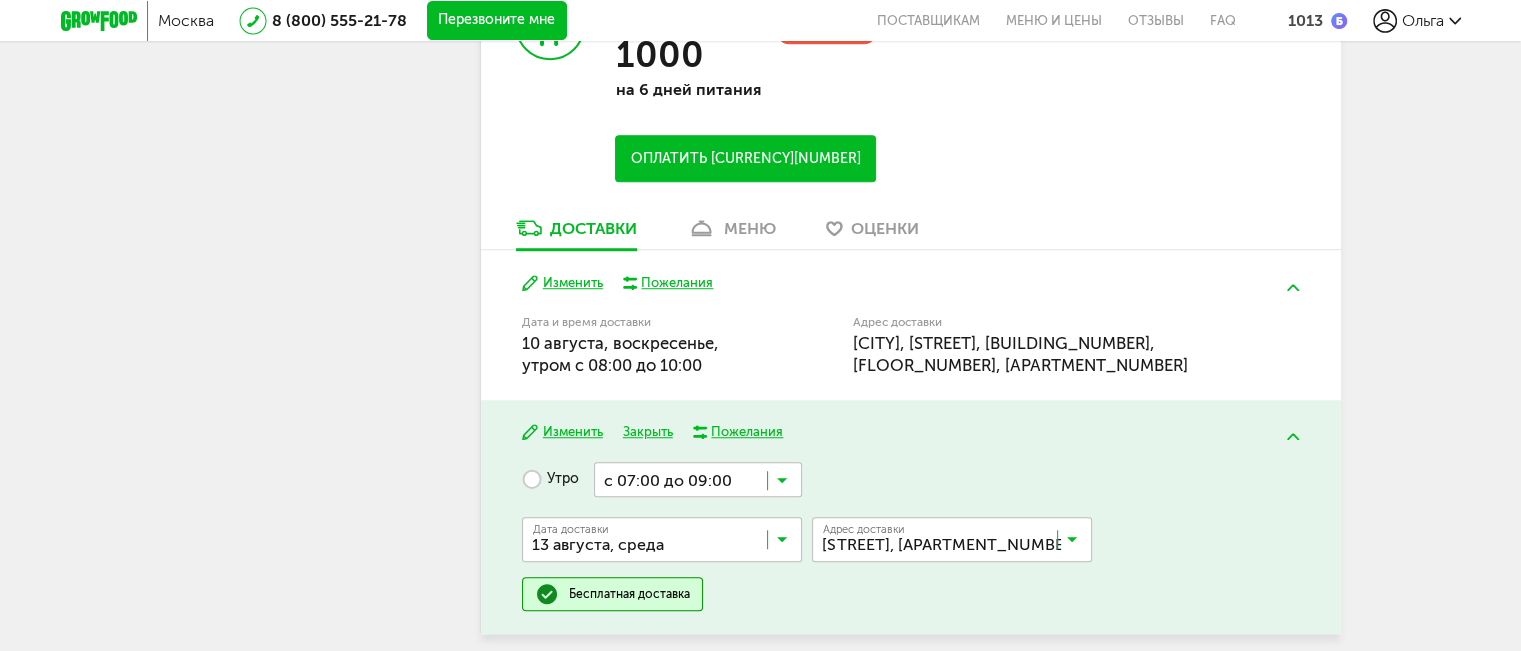 click at bounding box center [782, 485] 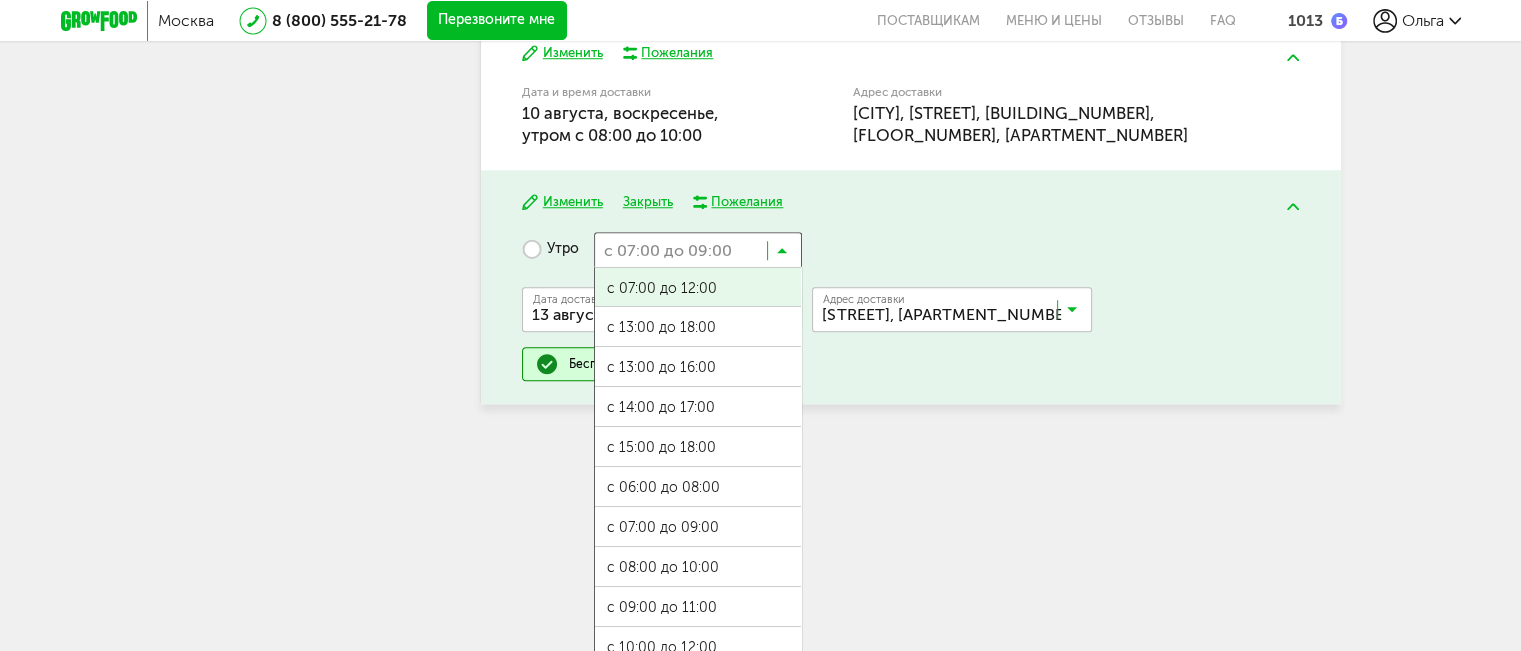 scroll, scrollTop: 1726, scrollLeft: 0, axis: vertical 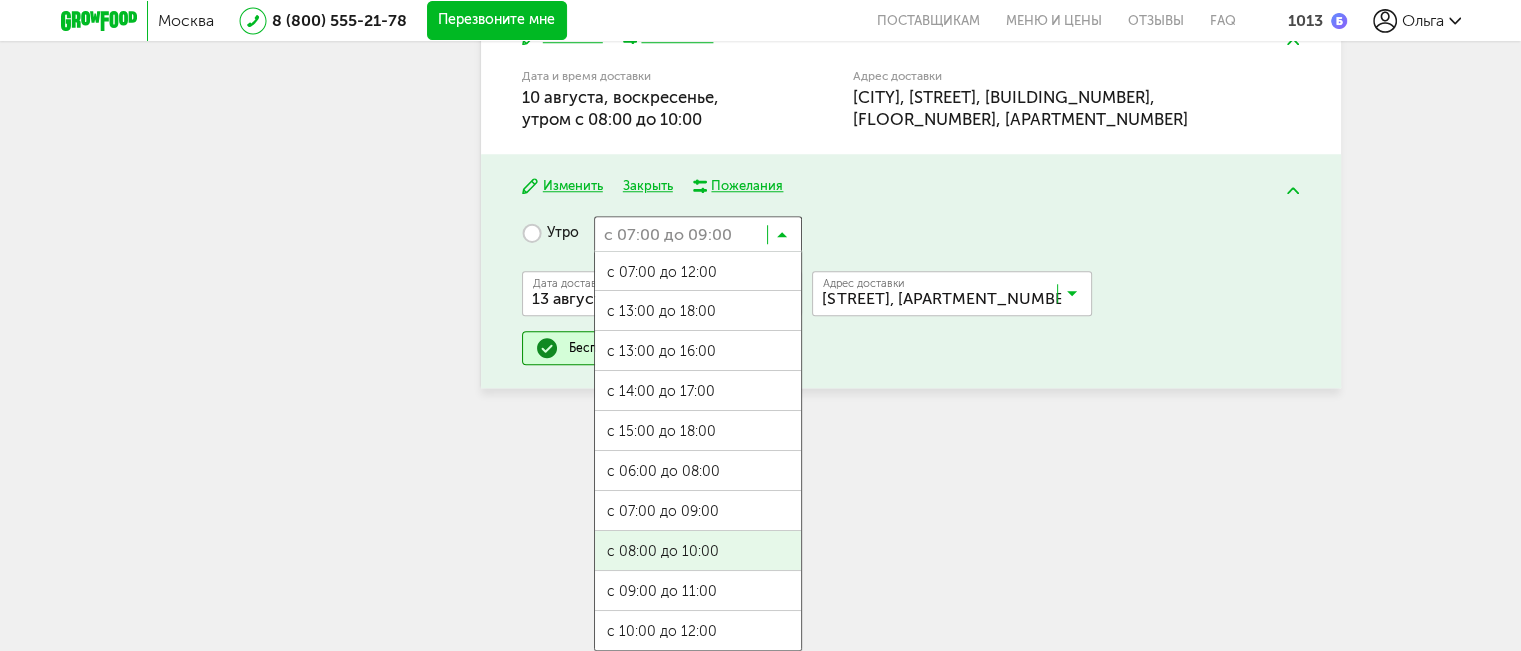 click on "с 08:00 до 10:00" at bounding box center [698, 552] 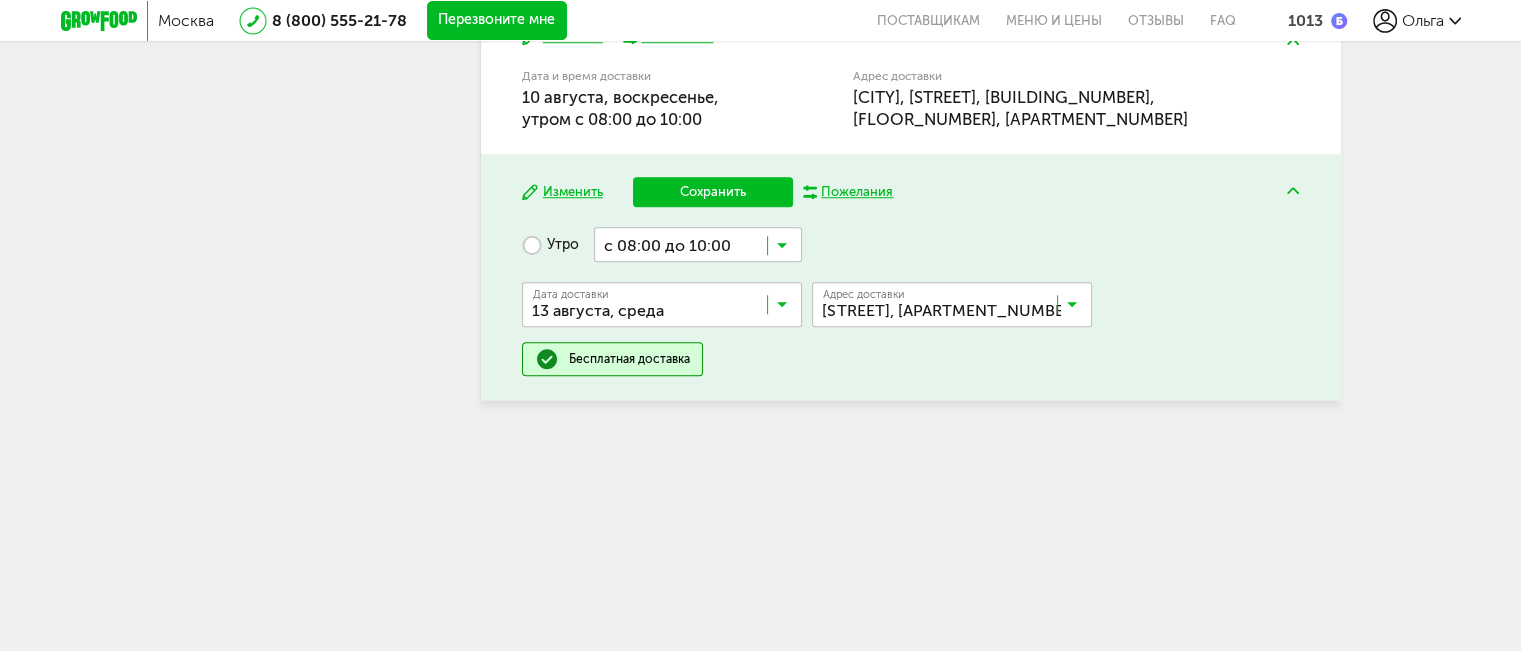 scroll, scrollTop: 1576, scrollLeft: 0, axis: vertical 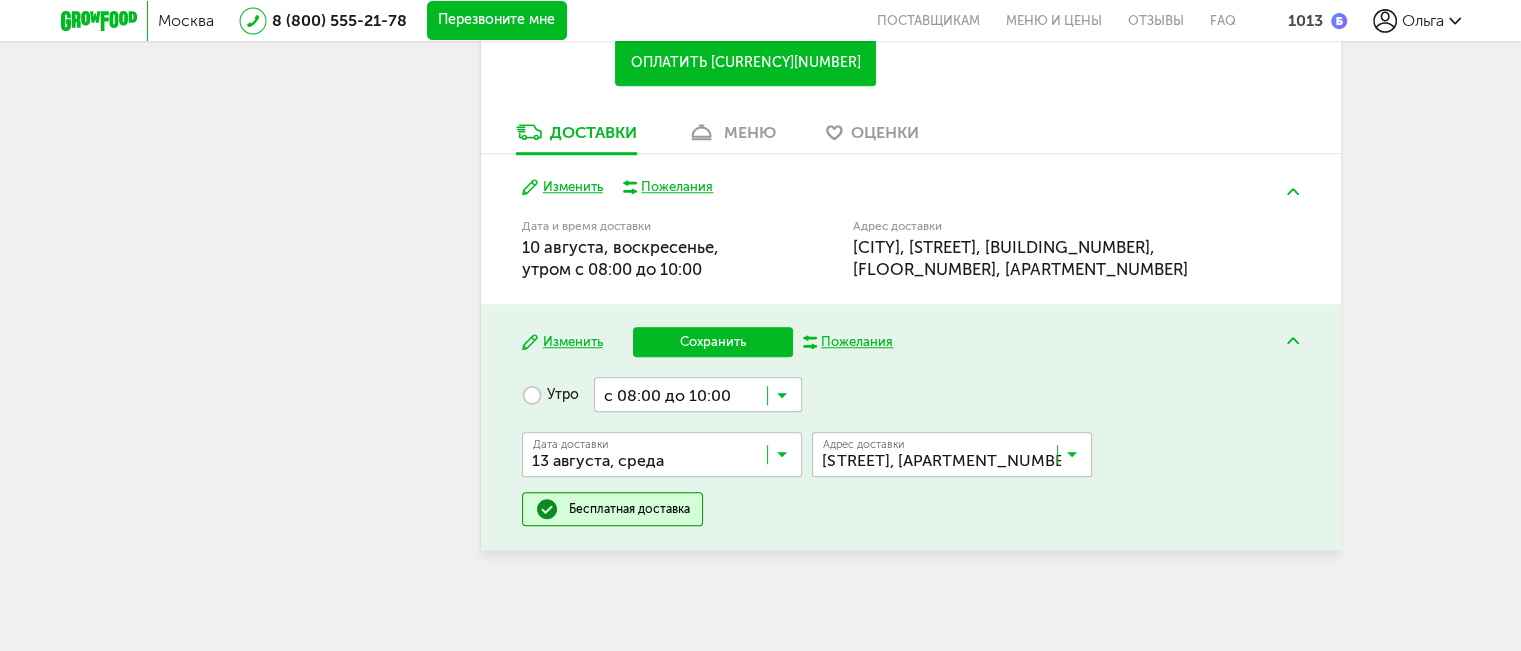 click on "Сохранить" at bounding box center [713, 342] 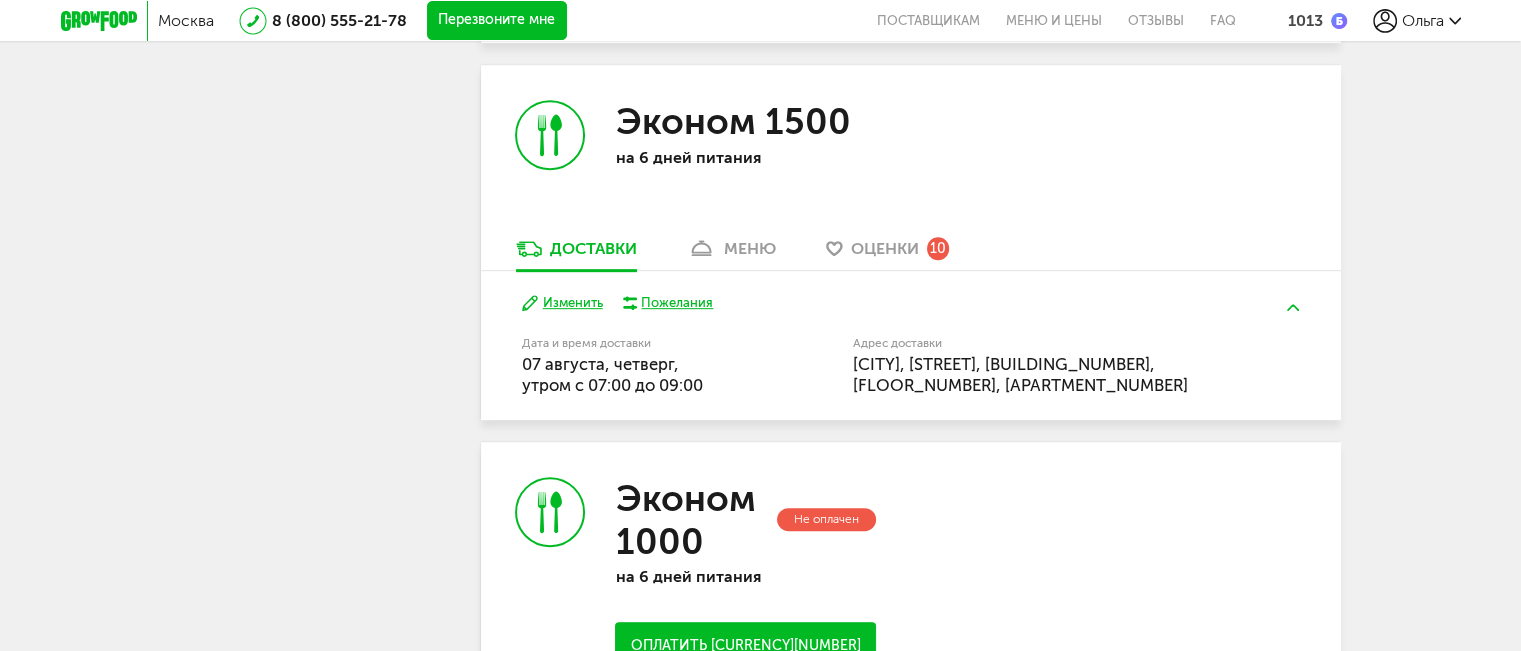 scroll, scrollTop: 980, scrollLeft: 0, axis: vertical 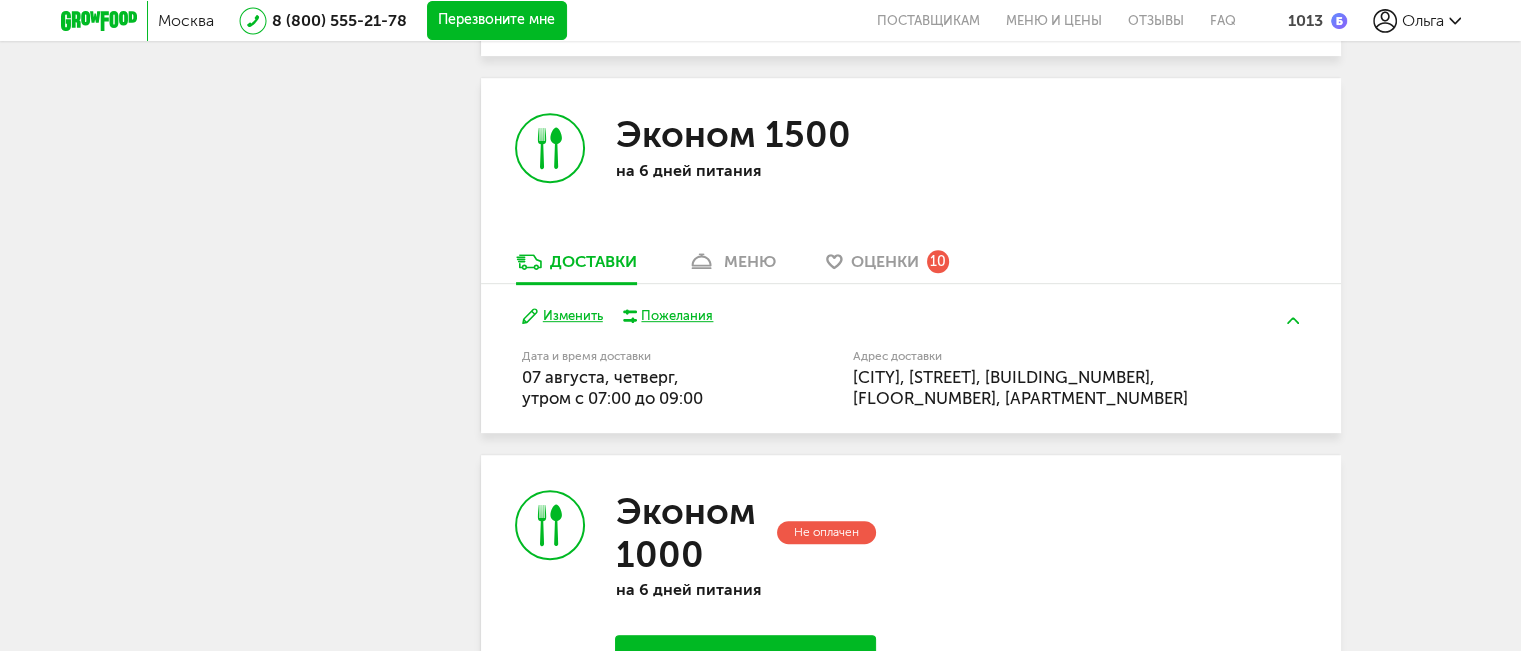 click on "Изменить" at bounding box center [562, 316] 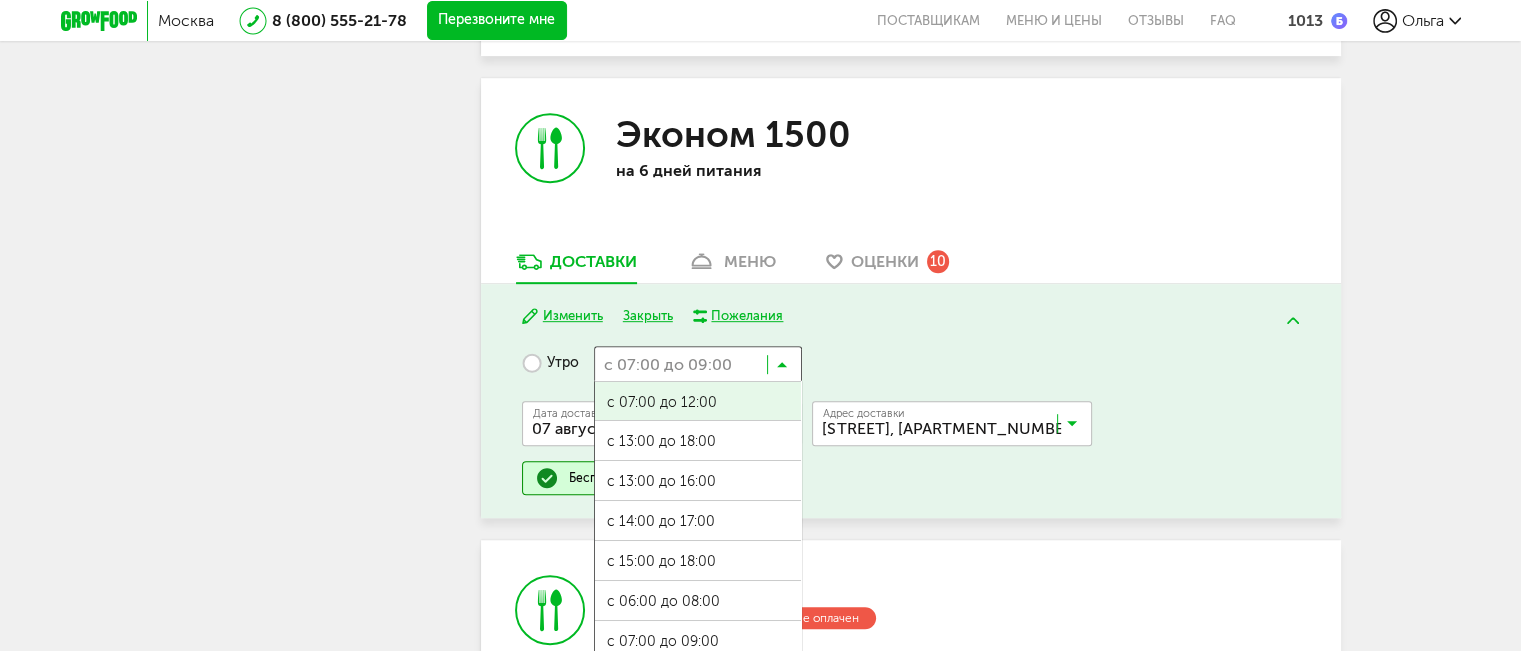 click at bounding box center [782, 369] 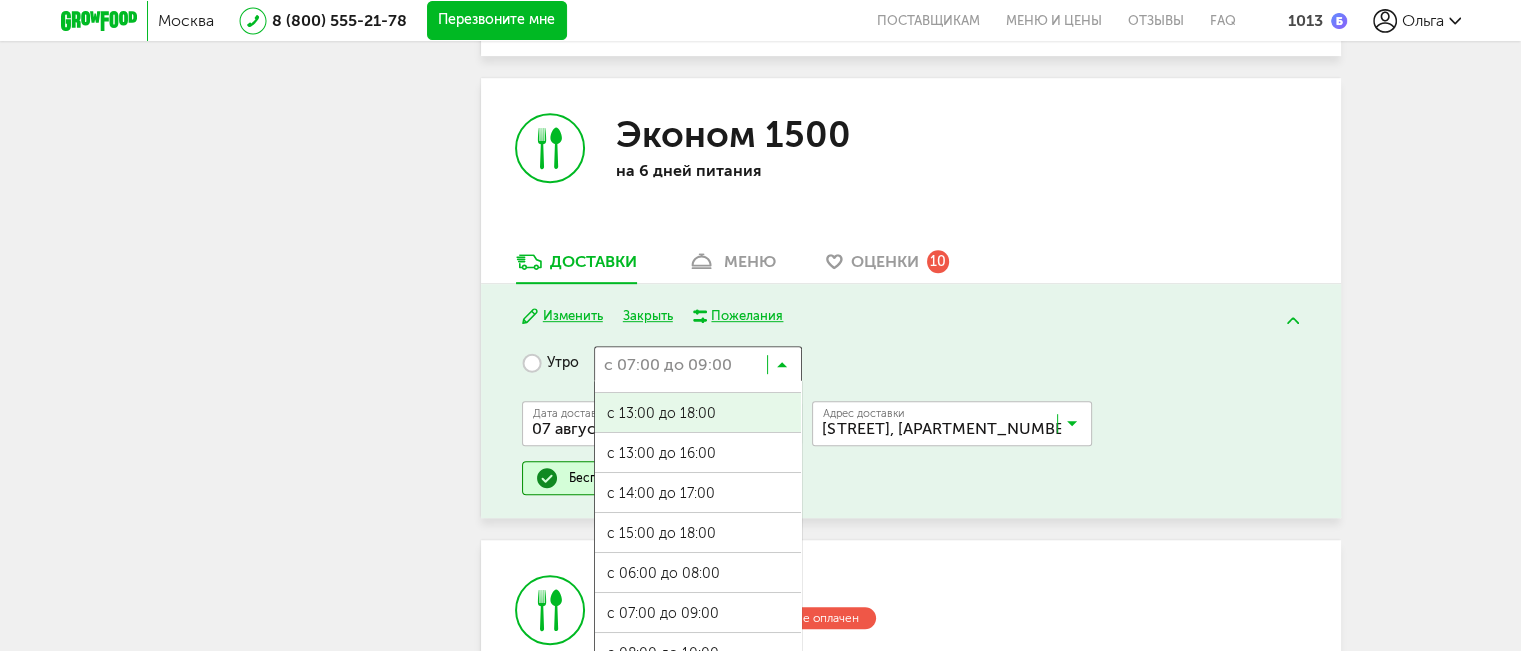 scroll, scrollTop: 42, scrollLeft: 0, axis: vertical 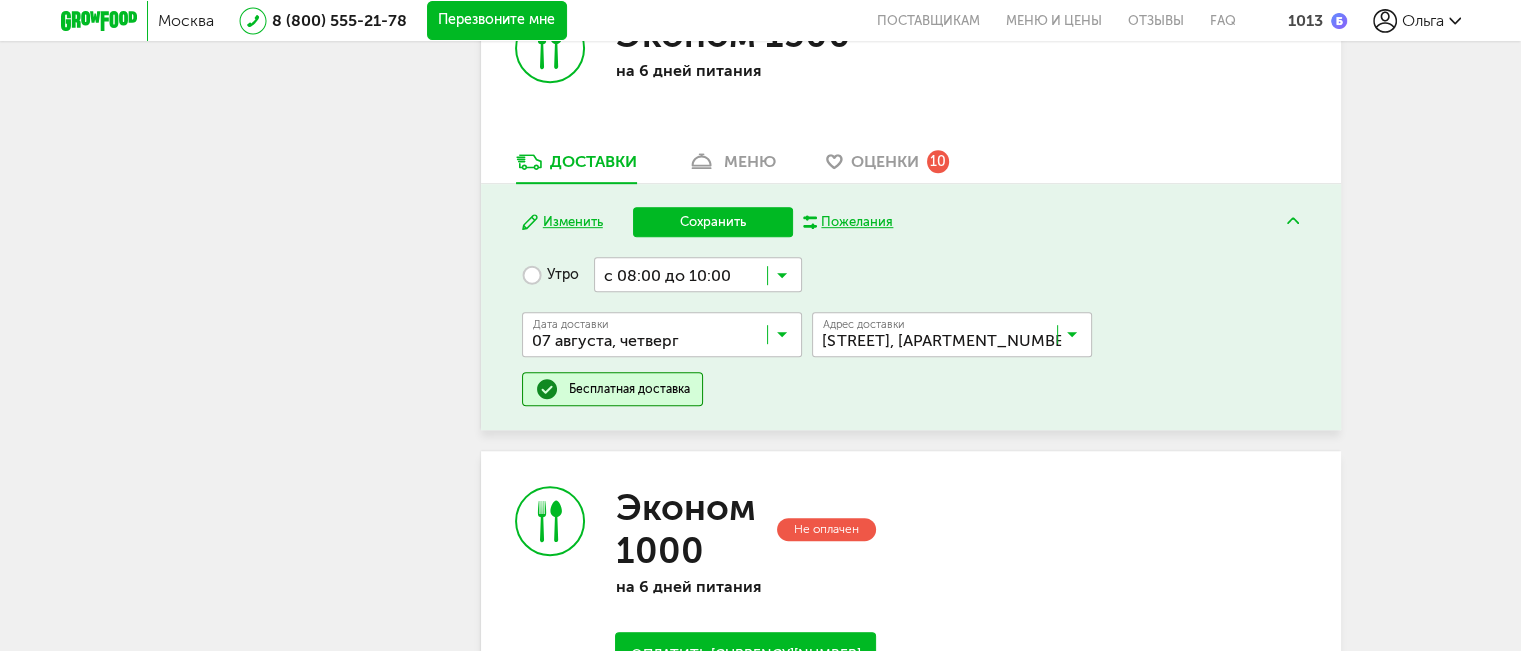 click on "с 07:00 до 12:00 с 13:00 до 18:00 с 13:00 до 16:00 с 14:00 до 17:00 с 15:00 до 18:00 с 06:00 до 08:00 с 07:00 до 09:00 с 08:00 до 10:00 с 09:00 до 11:00 с 10:00 до 12:00 с 11:00 до 13:00" at bounding box center [698, 492] 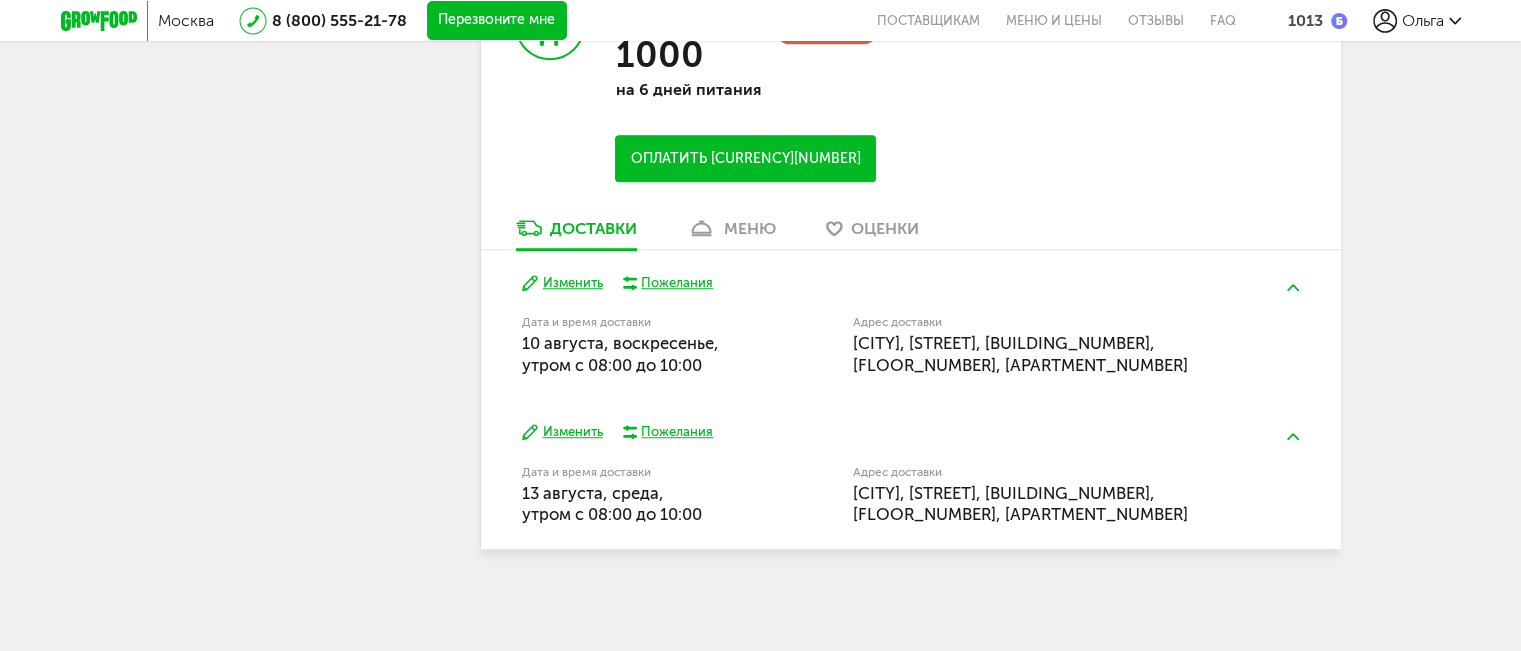 scroll, scrollTop: 1480, scrollLeft: 0, axis: vertical 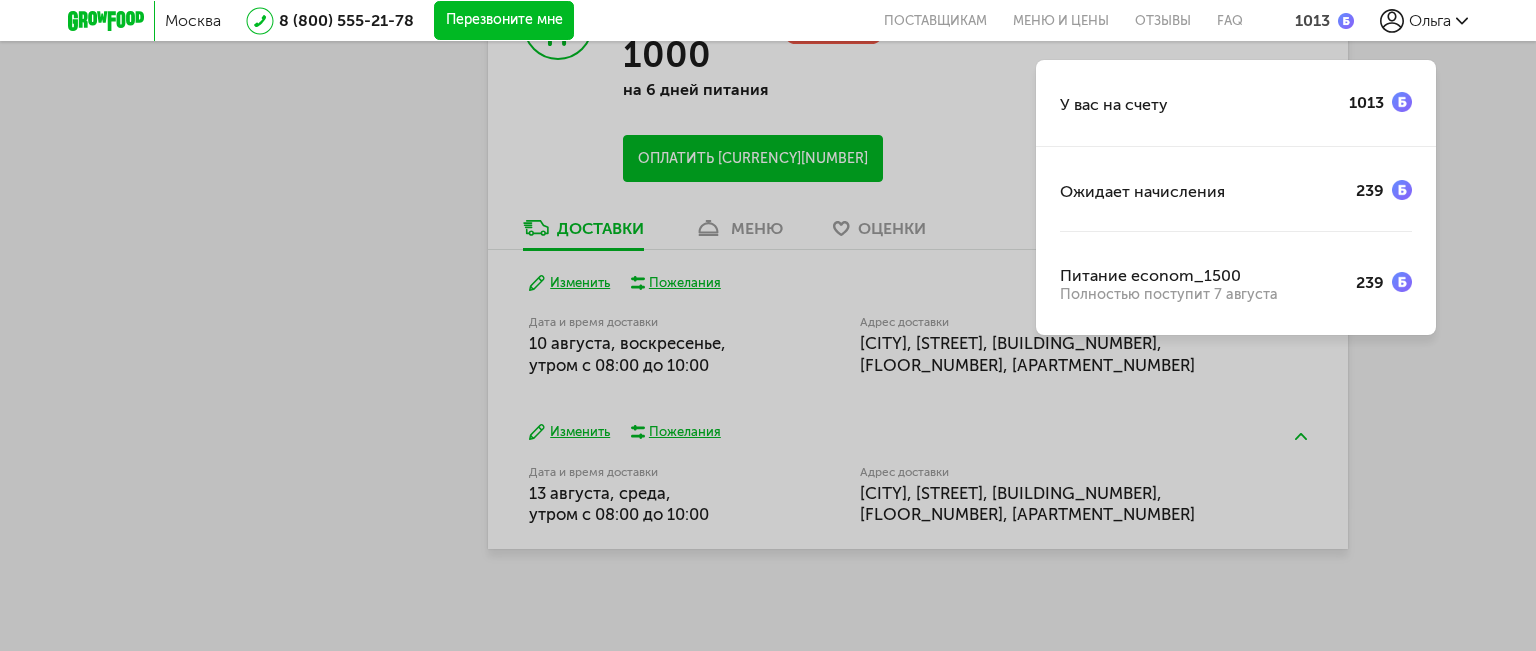 click on "У вас на счету
[NUMBER]
Ожидает начисления
[NUMBER]
[PRODUCT_NAME]
Полностью поступит [DATE]
[NUMBER]" at bounding box center (768, 325) 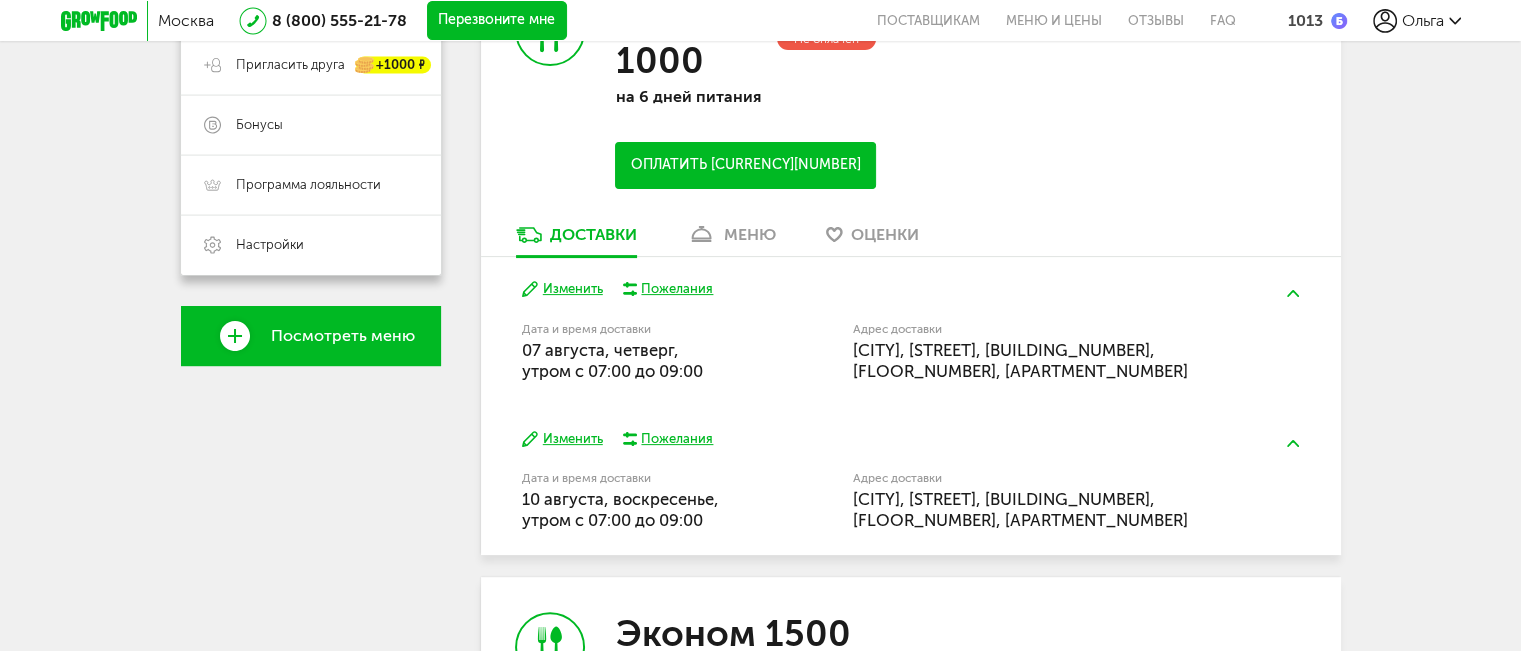scroll, scrollTop: 500, scrollLeft: 0, axis: vertical 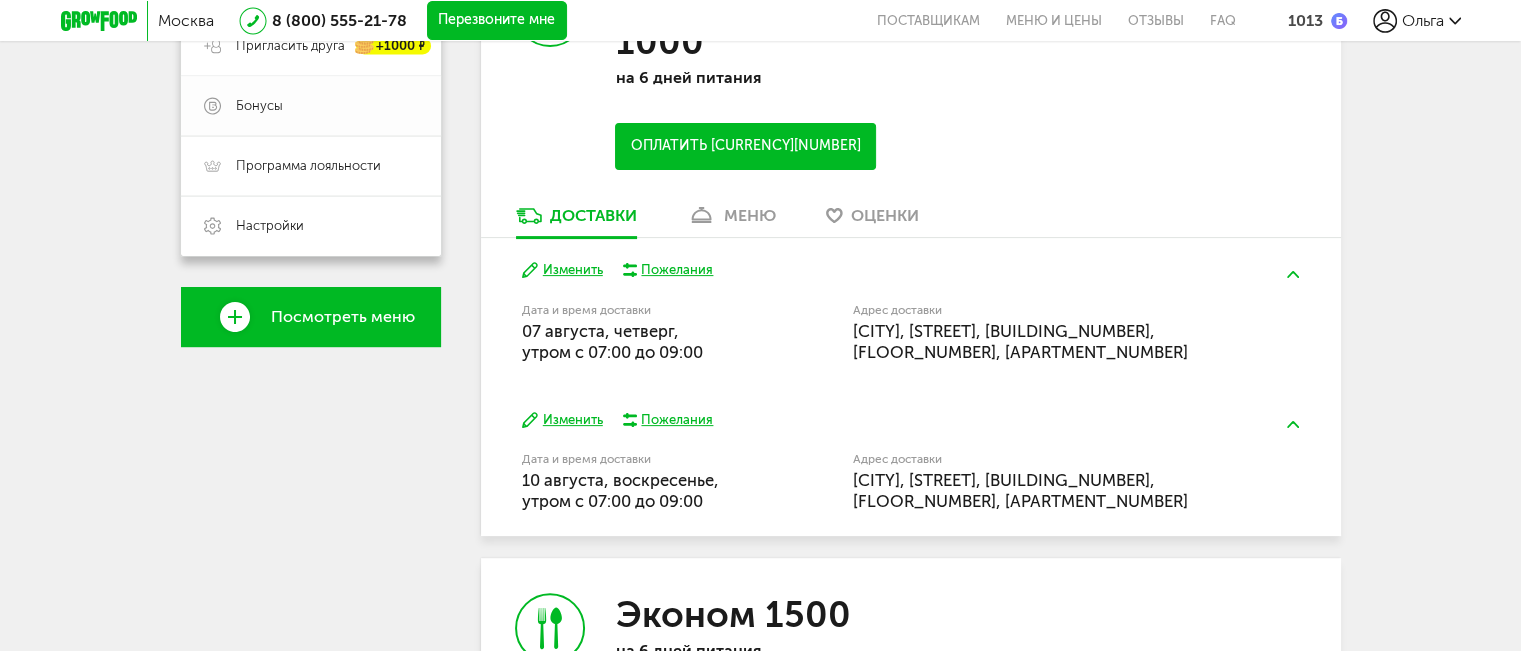 click on "Бонусы" at bounding box center (327, 106) 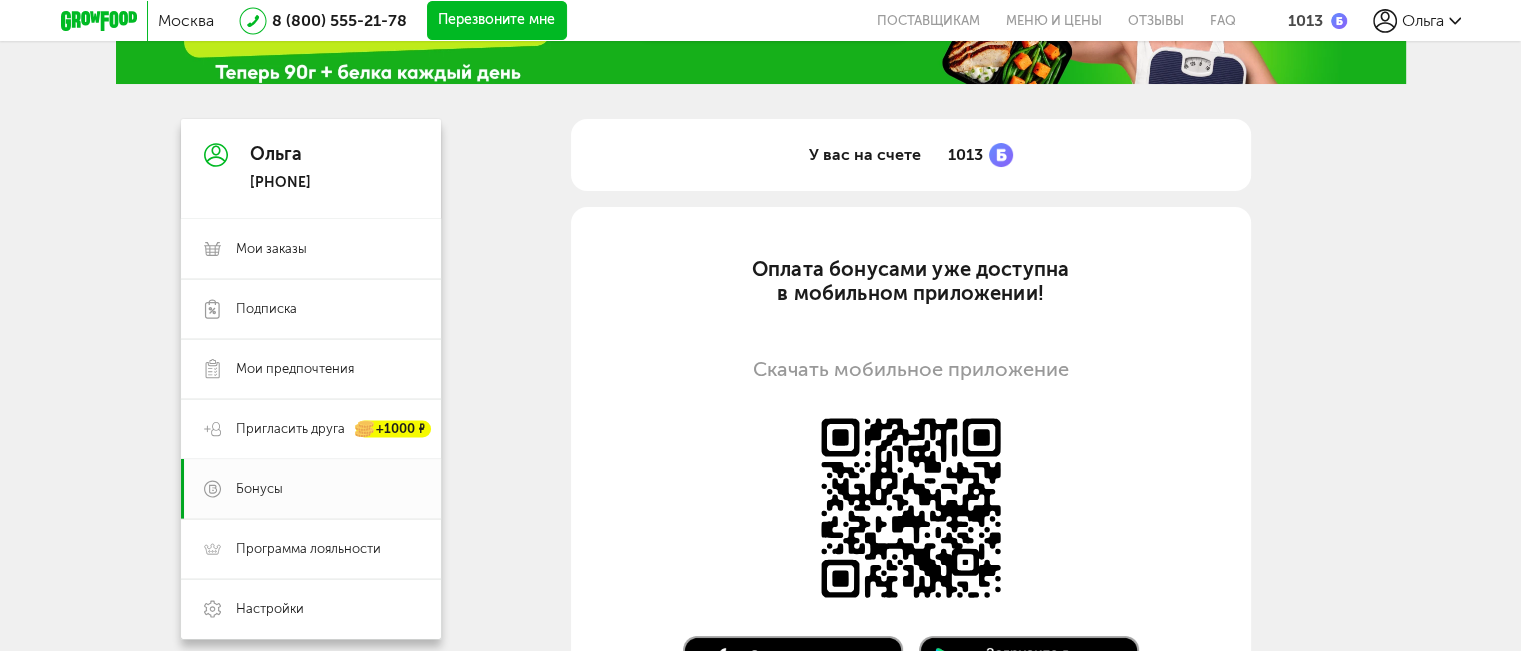 scroll, scrollTop: 0, scrollLeft: 0, axis: both 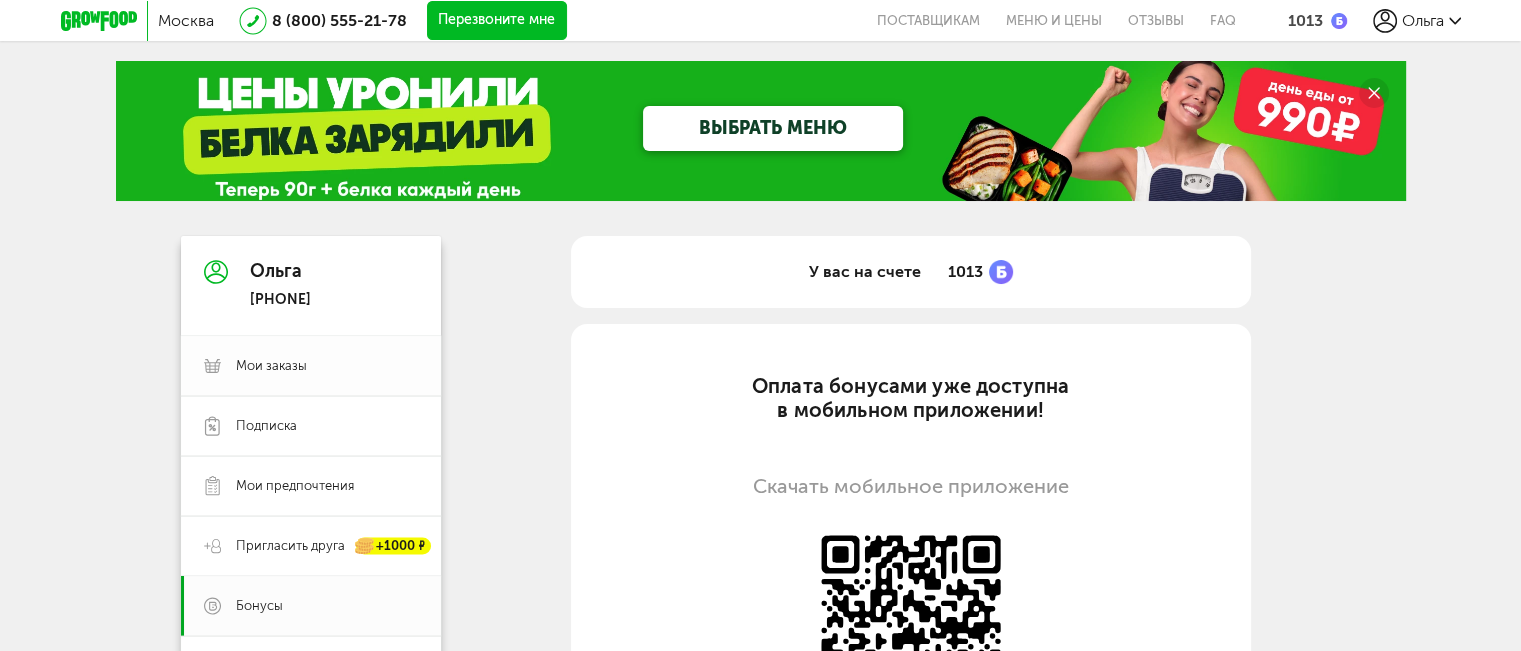 click on "Мои заказы" at bounding box center [327, 366] 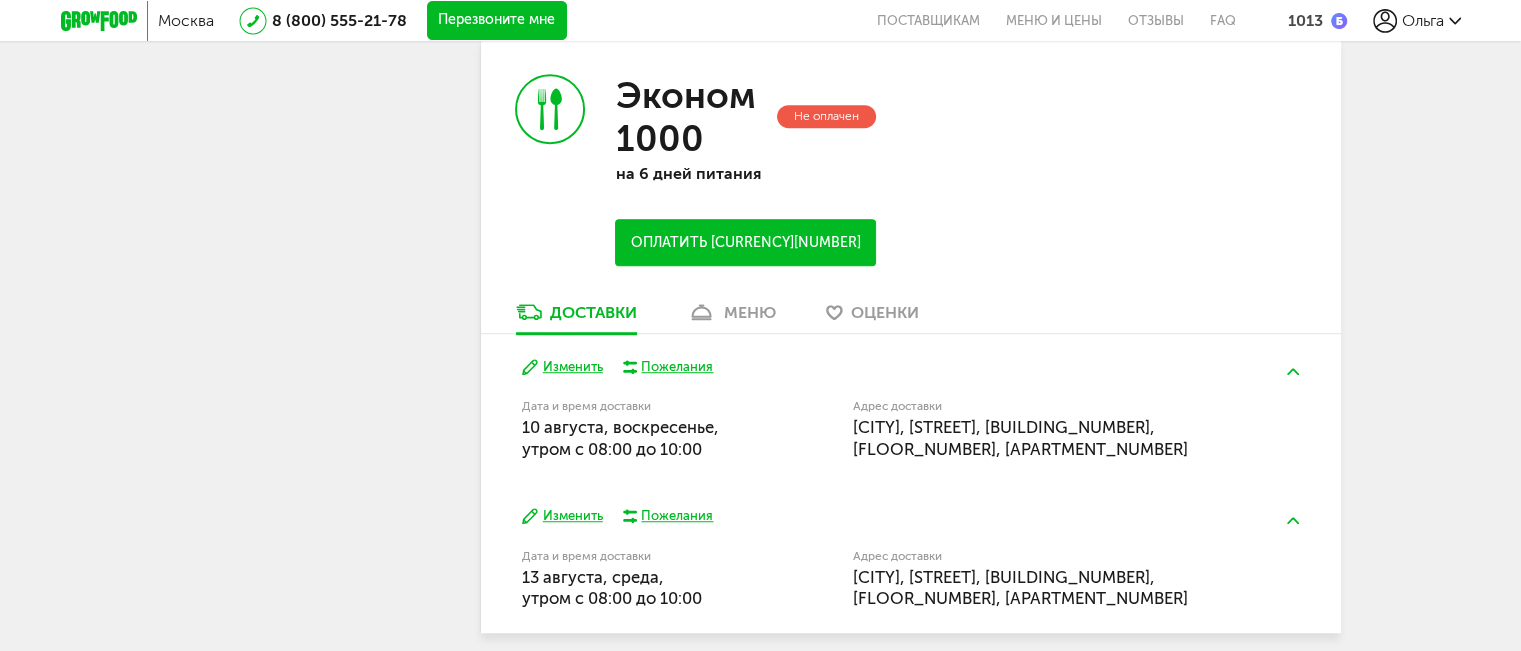 scroll, scrollTop: 1400, scrollLeft: 0, axis: vertical 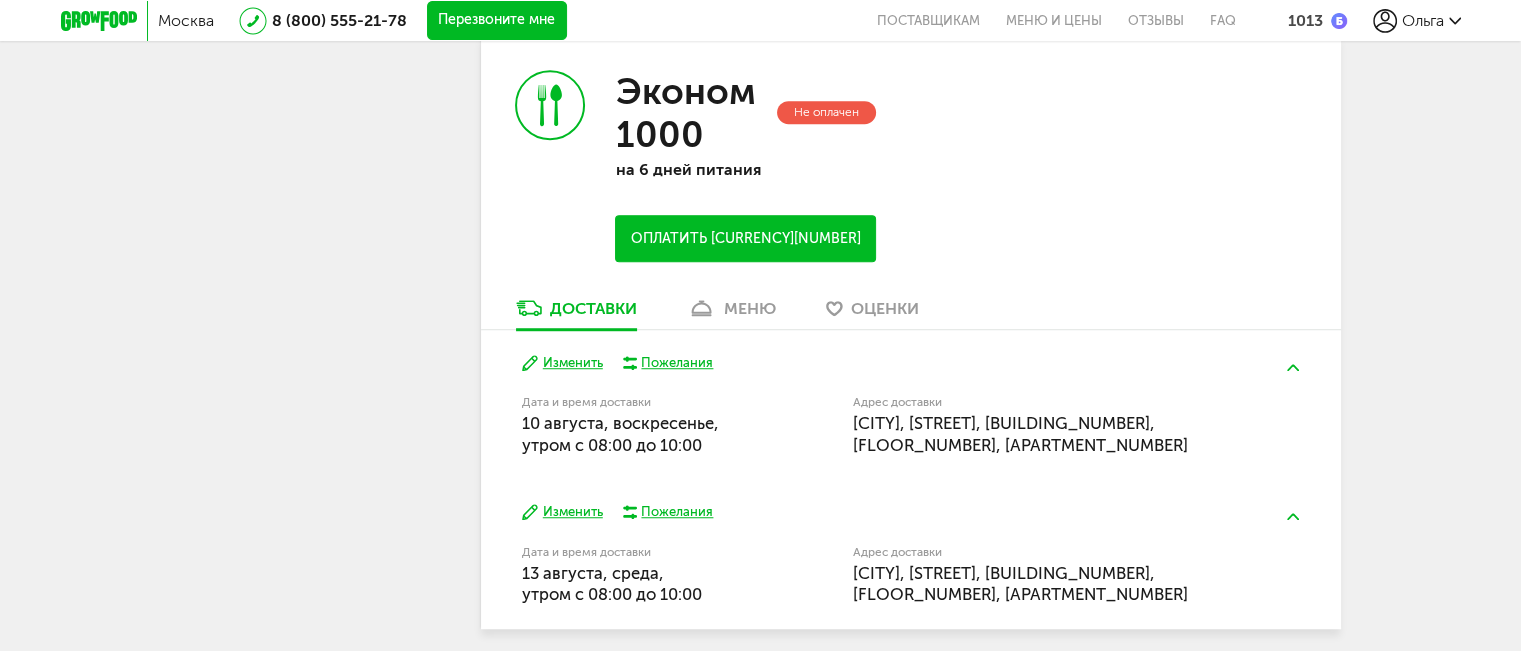 click on "Оплатить [CURRENCY][NUMBER]" at bounding box center (745, 238) 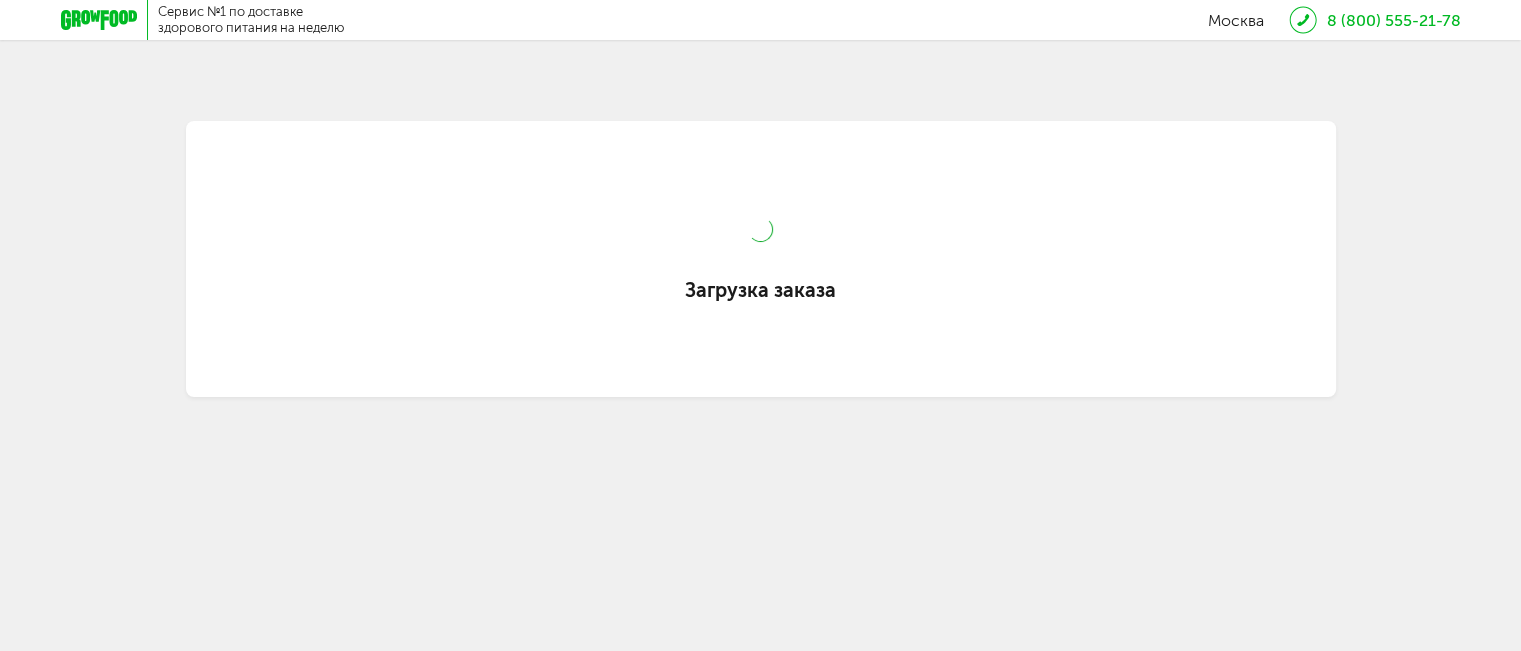 scroll, scrollTop: 0, scrollLeft: 0, axis: both 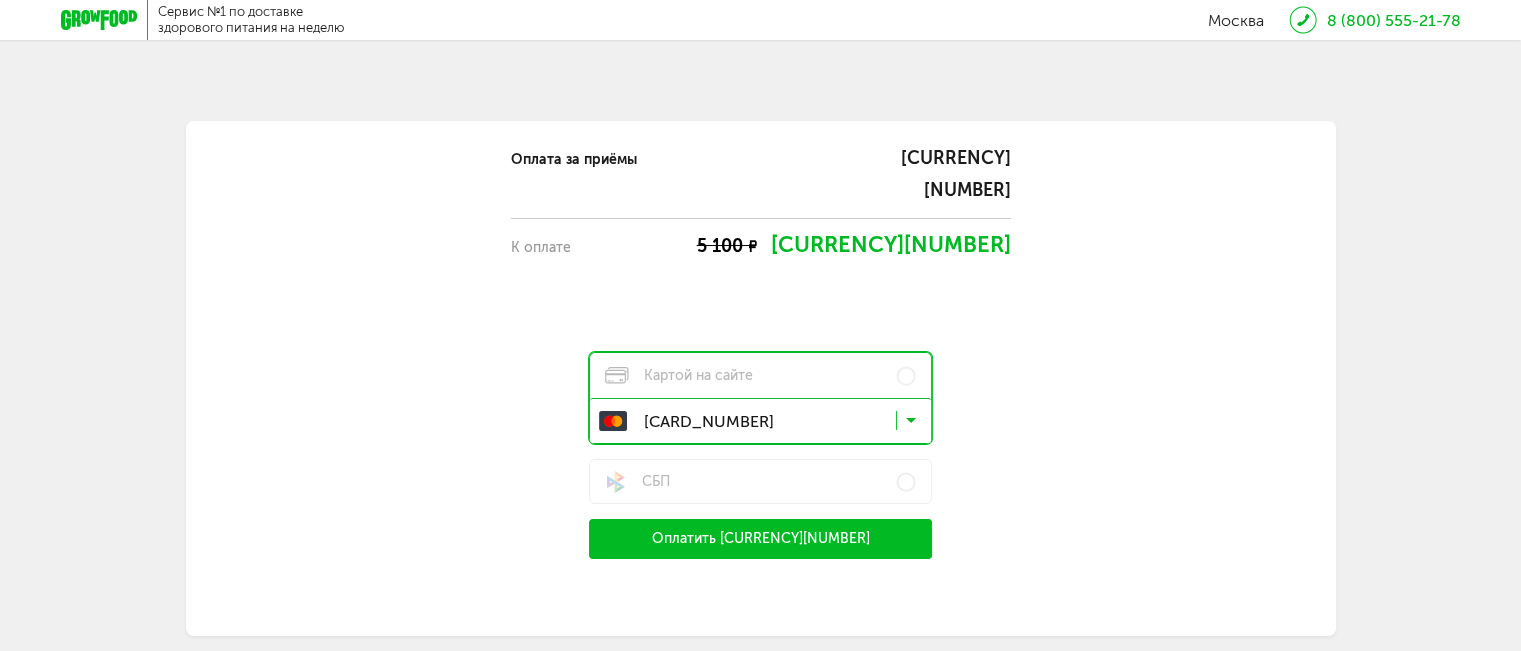 click on "Оплатить [CURRENCY][NUMBER]" at bounding box center (761, 539) 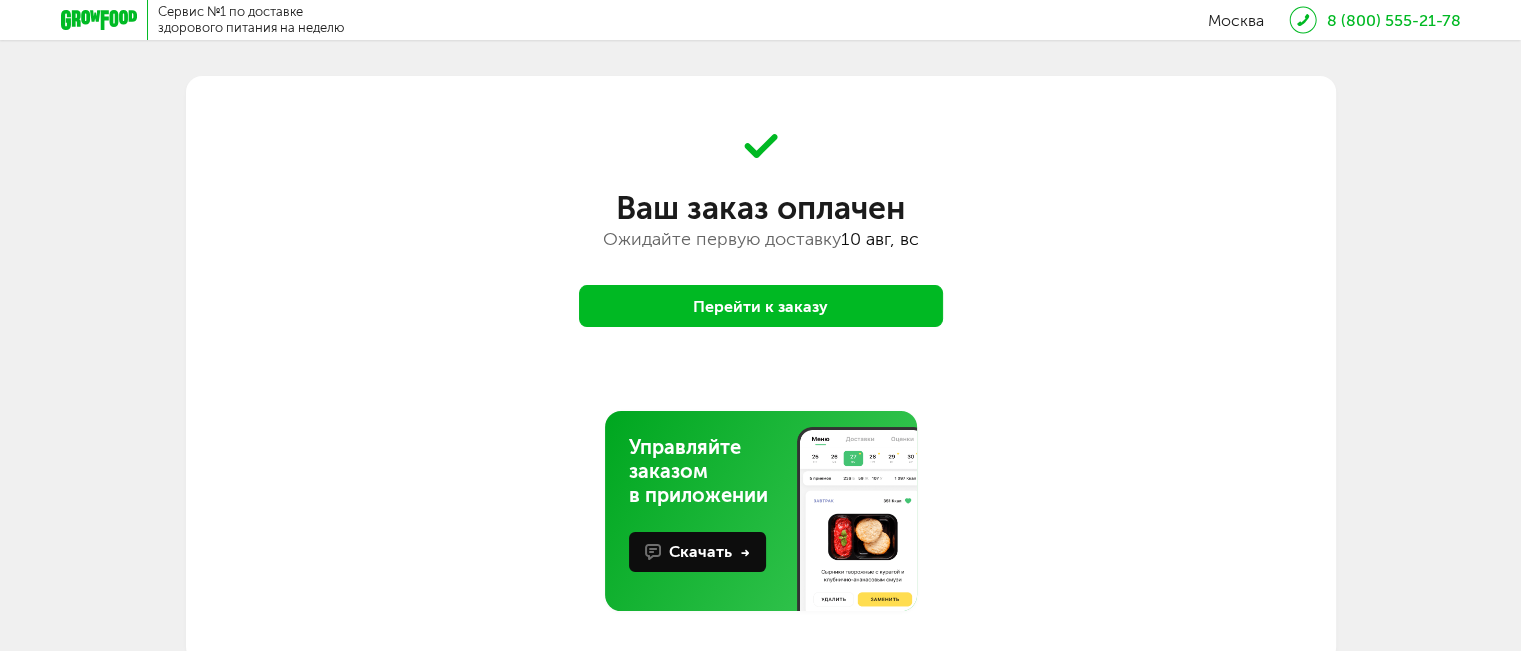 scroll, scrollTop: 32, scrollLeft: 0, axis: vertical 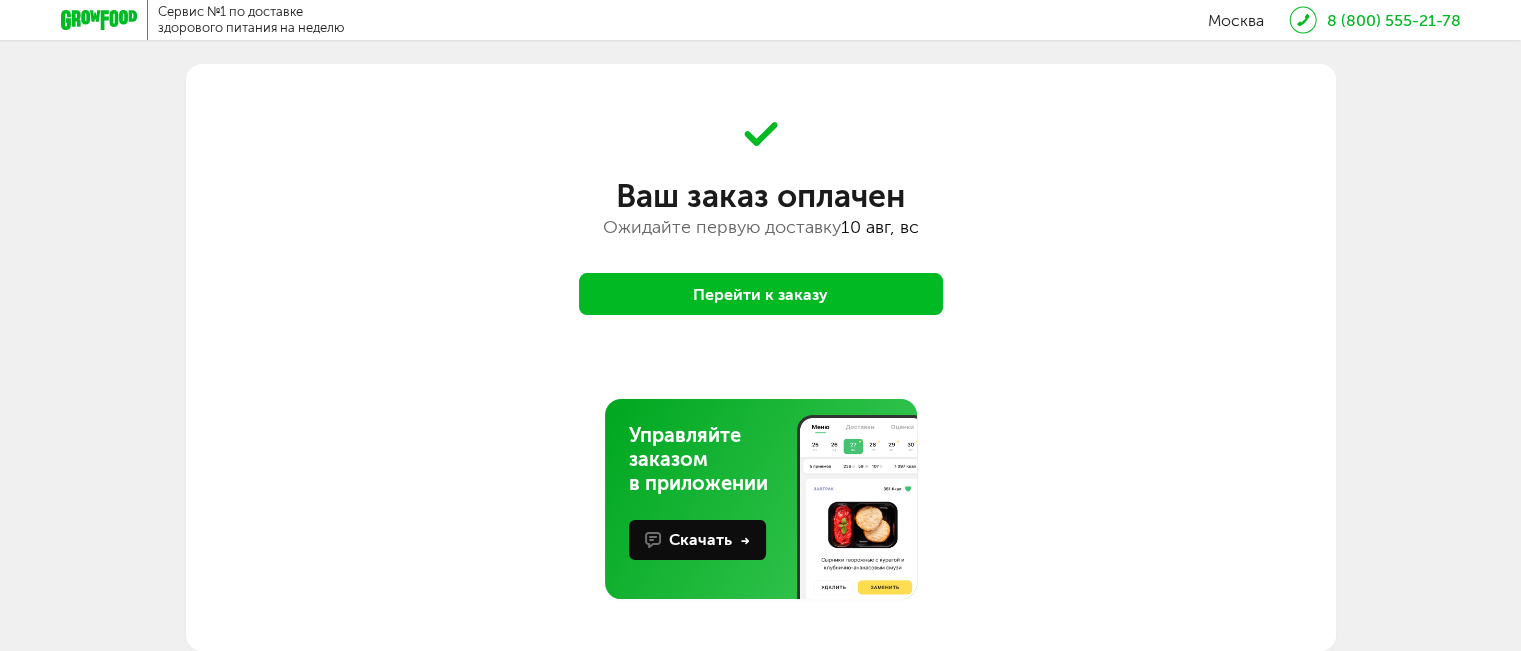 click on "Управляйте заказом в приложении     Скачать" at bounding box center (761, 499) 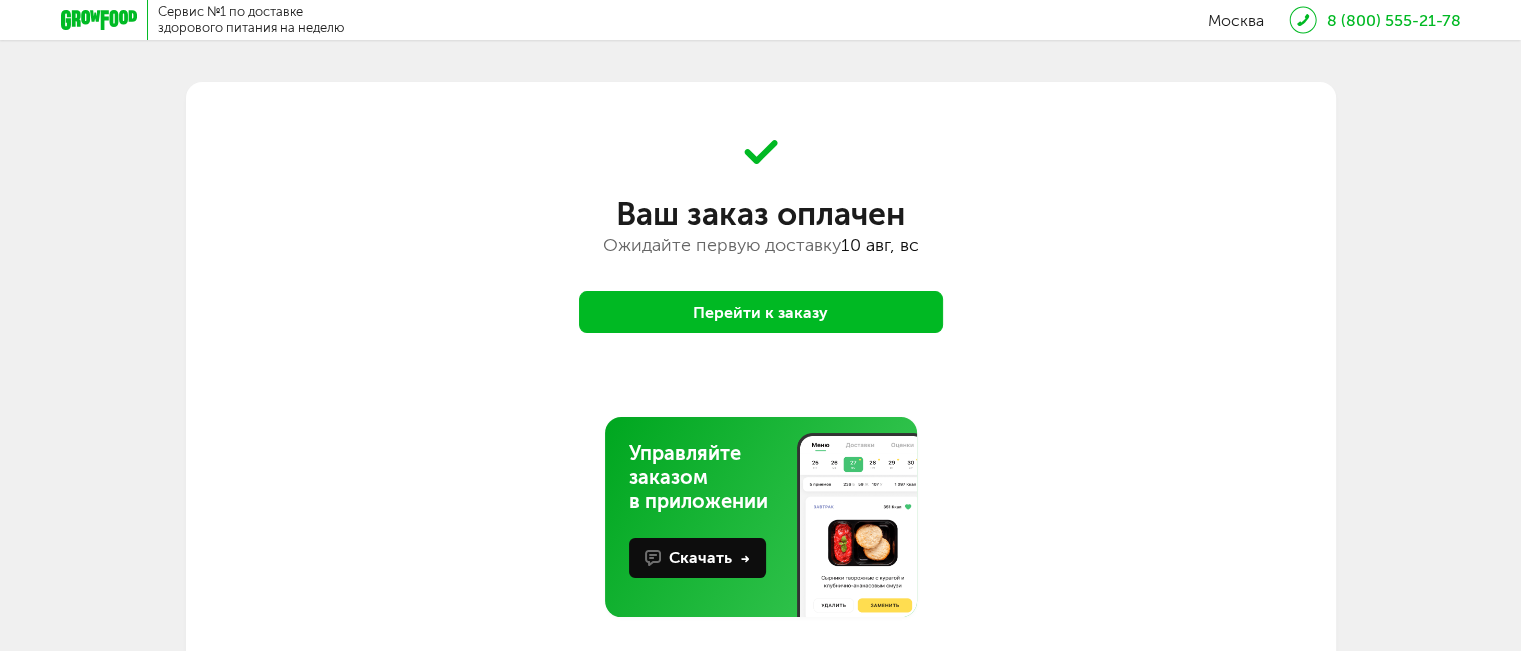 scroll, scrollTop: 0, scrollLeft: 0, axis: both 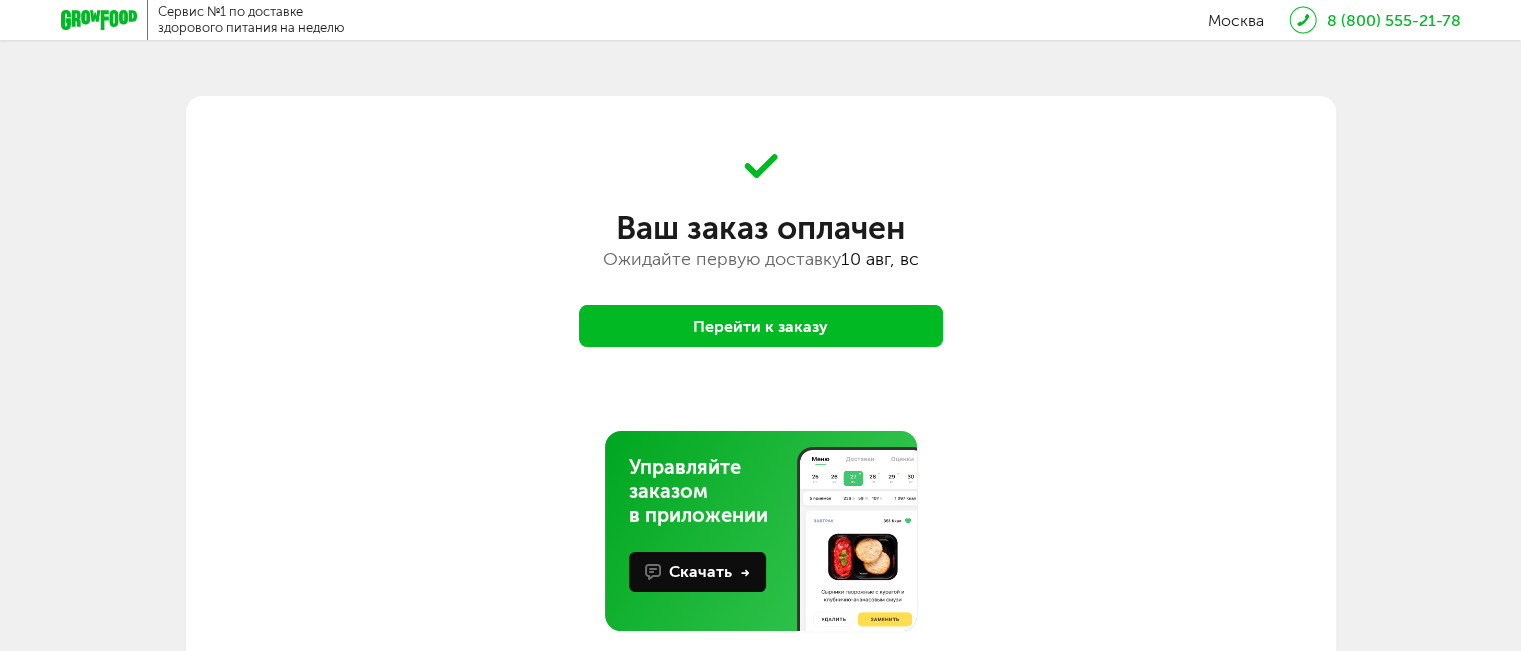click on "Сервис №1 по доставке здорового питания на неделю
[CITY]
[PHONE]         [PERSON]   [PHONE]       Мои заказы       Подписка           Мои предпочтения     Пригласить друга     [CURRENCY][NUMBER]       Бонусы     Программа лояльности     Настройки       Выход       Меню и цены Отзывы FAQ     [PHONE]   Перезвоните мне     По любым вопросам пишите сюда:       Подписывайтесь в соцсетях:       Присоединяйся к нашей команде:   Карьера в GF   Читайте статьи:   Блог GrowFood   Ты блогер?   Оставляй заявку   Поставщикам:   Написать   Новый заказ       Ваш заказ оплачен   Ожидайте первую доставку" at bounding box center [760, 341] 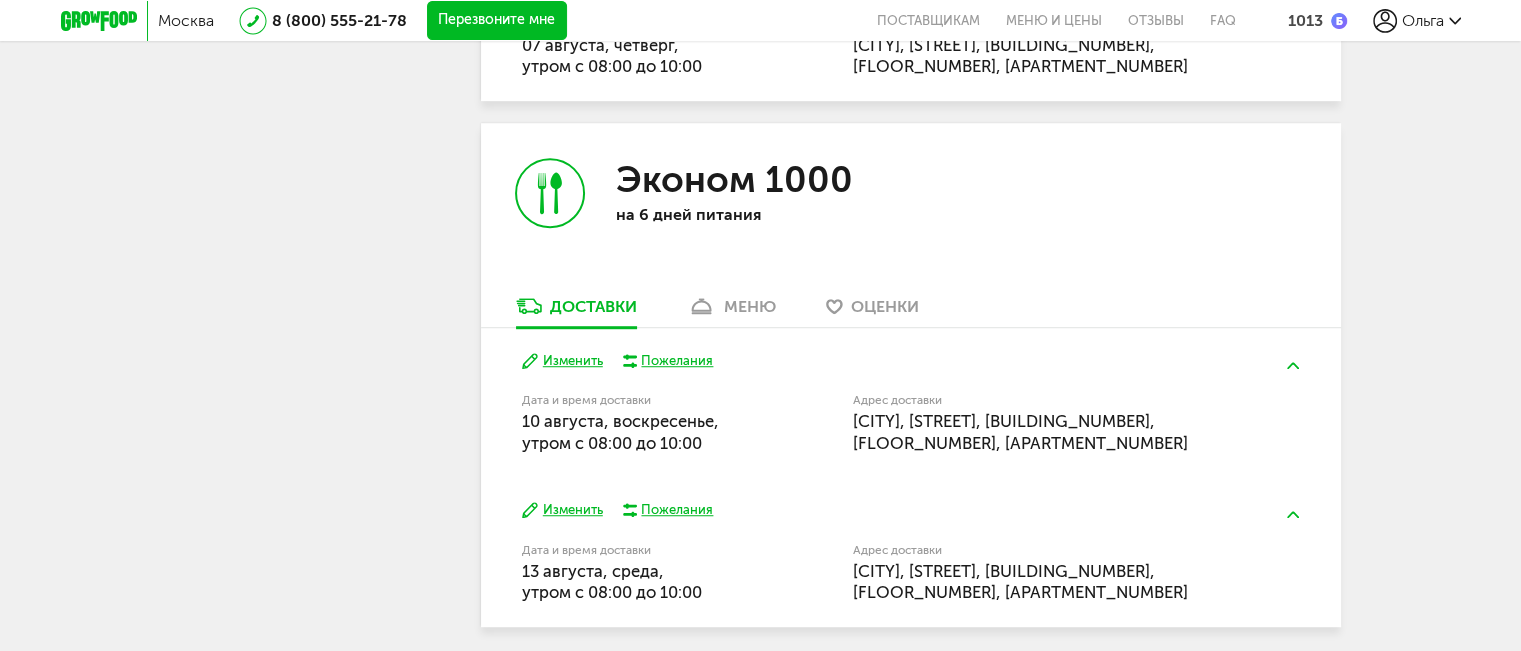 scroll, scrollTop: 1390, scrollLeft: 0, axis: vertical 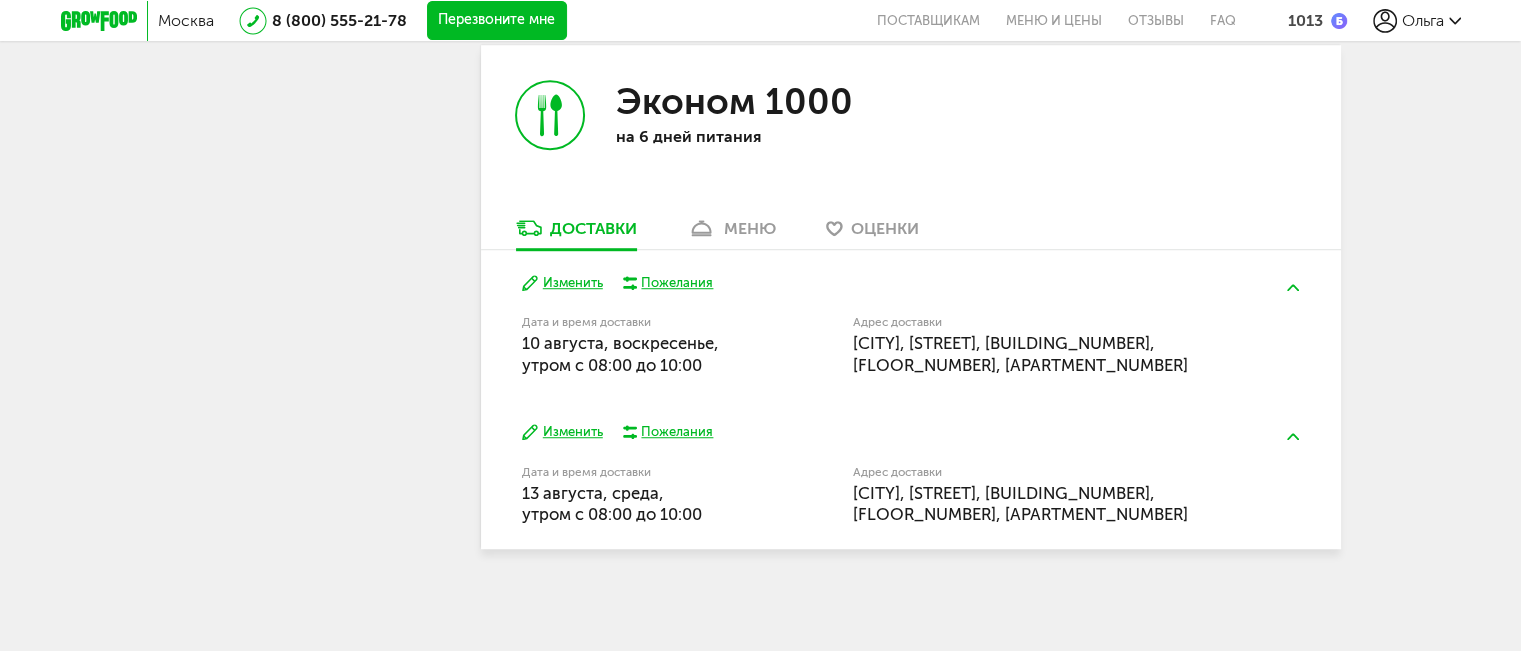 click on "меню" at bounding box center [750, 228] 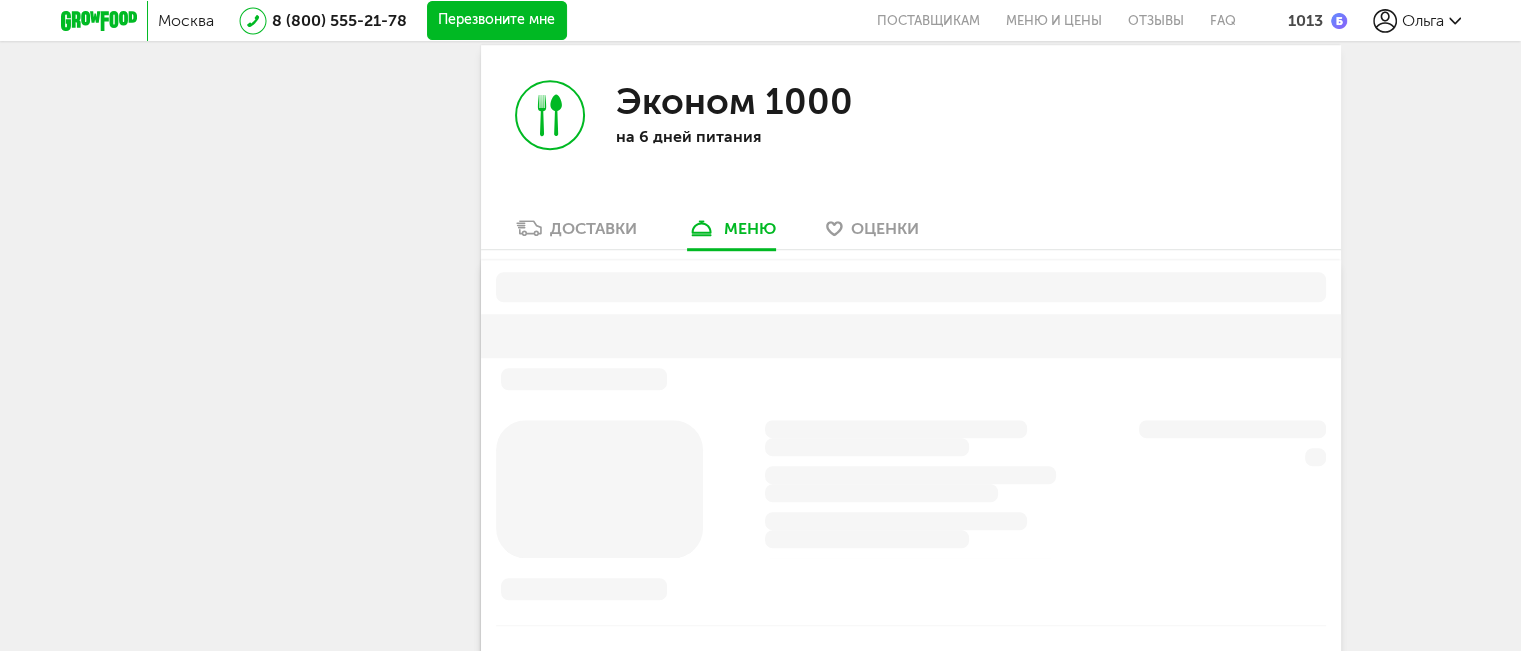 scroll, scrollTop: 1385, scrollLeft: 0, axis: vertical 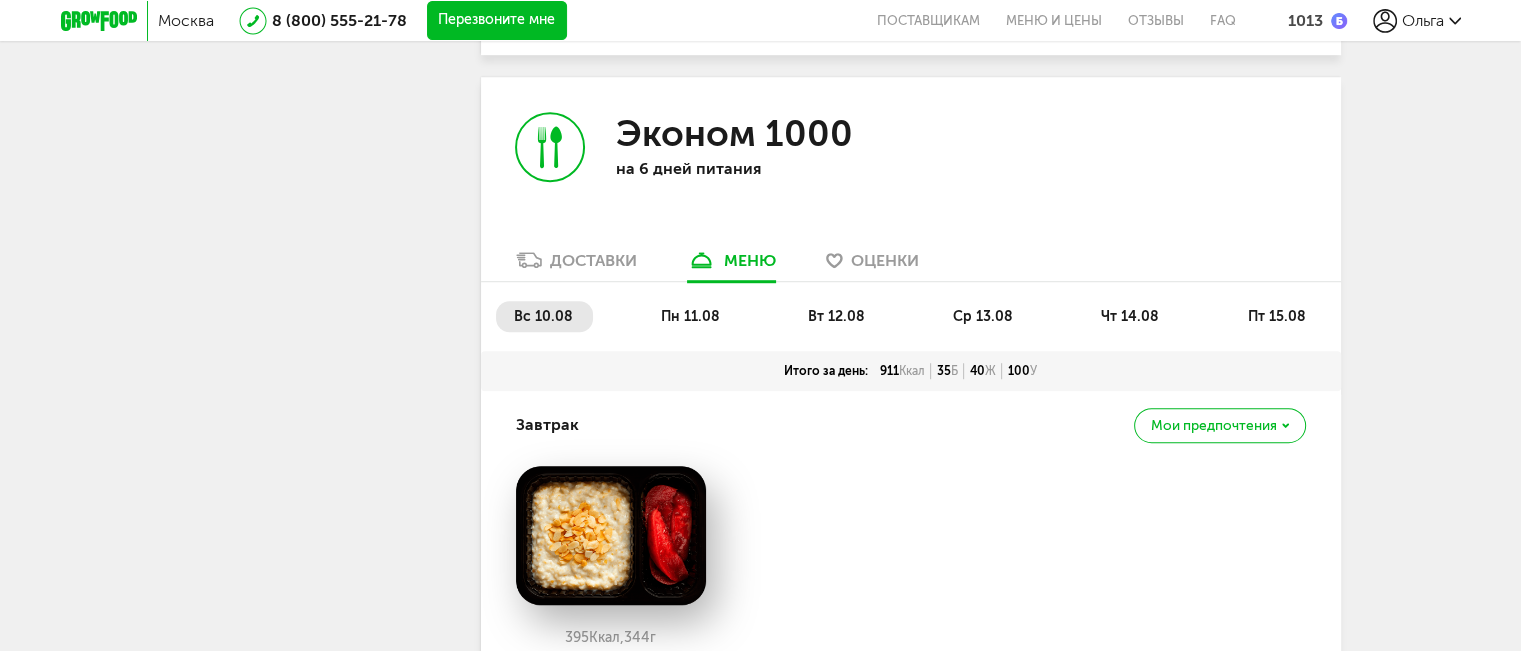 click on "пн 11.08" at bounding box center (690, 316) 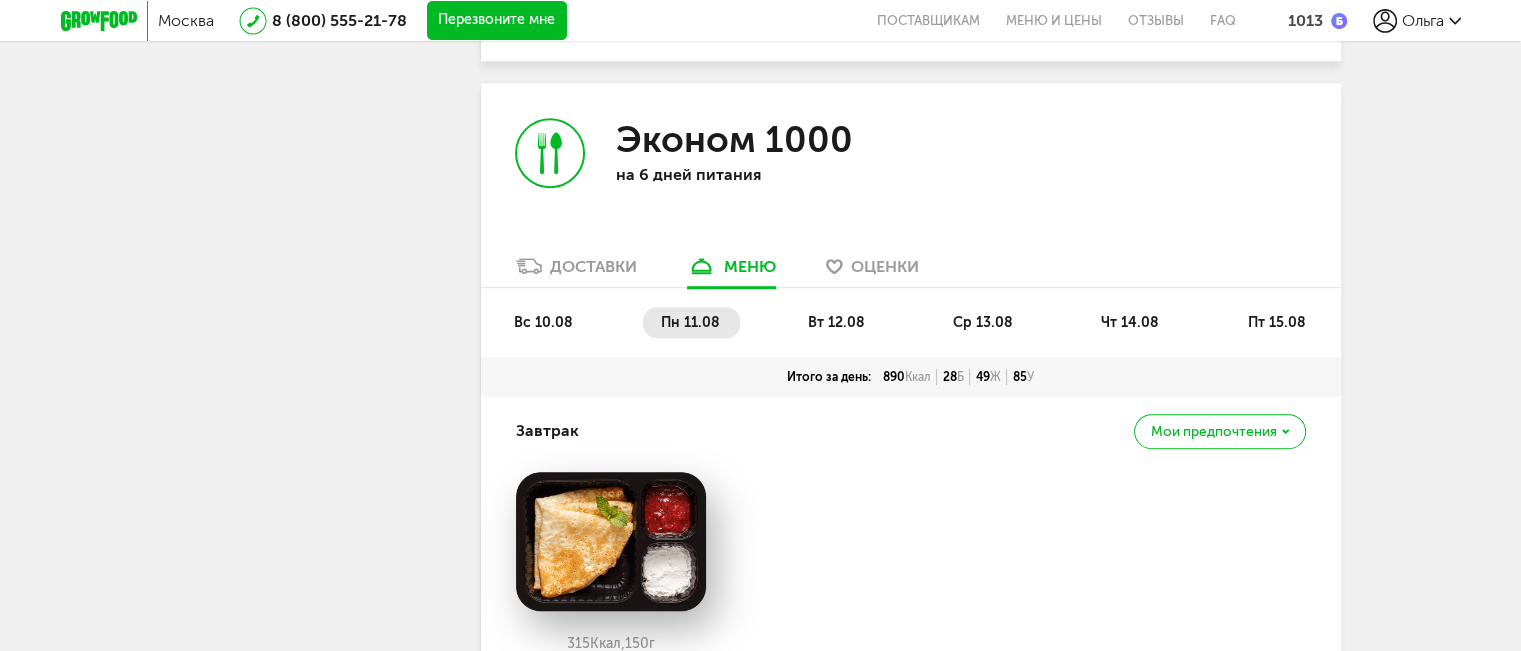 scroll, scrollTop: 1368, scrollLeft: 0, axis: vertical 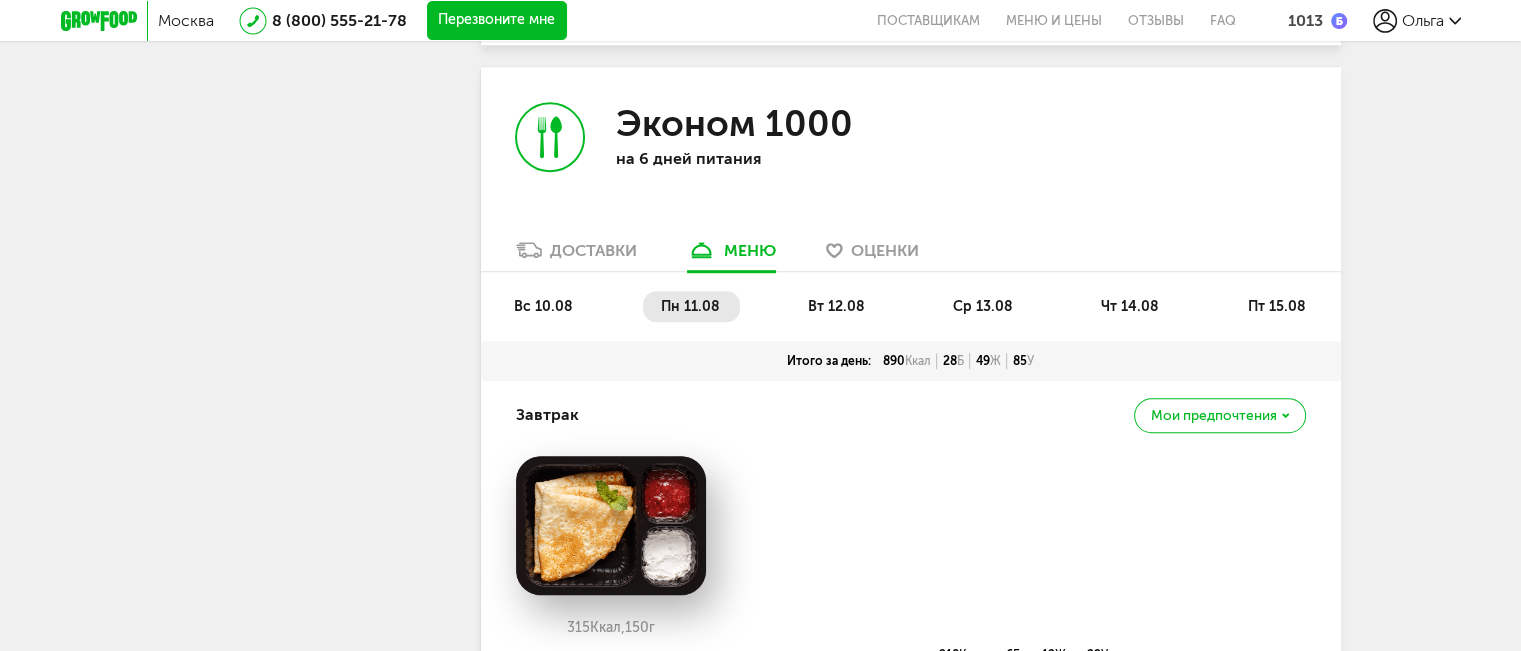 click on "вт 12.08" at bounding box center (836, 306) 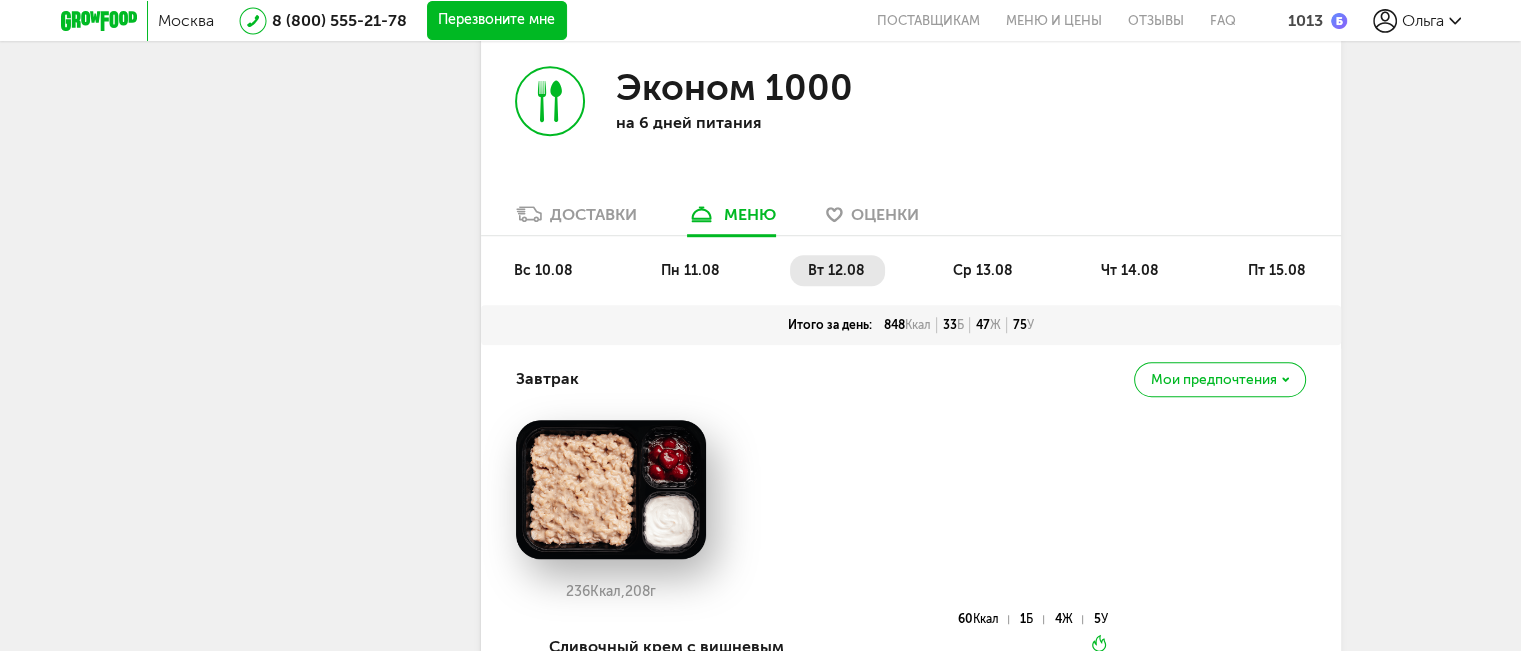 scroll, scrollTop: 1500, scrollLeft: 0, axis: vertical 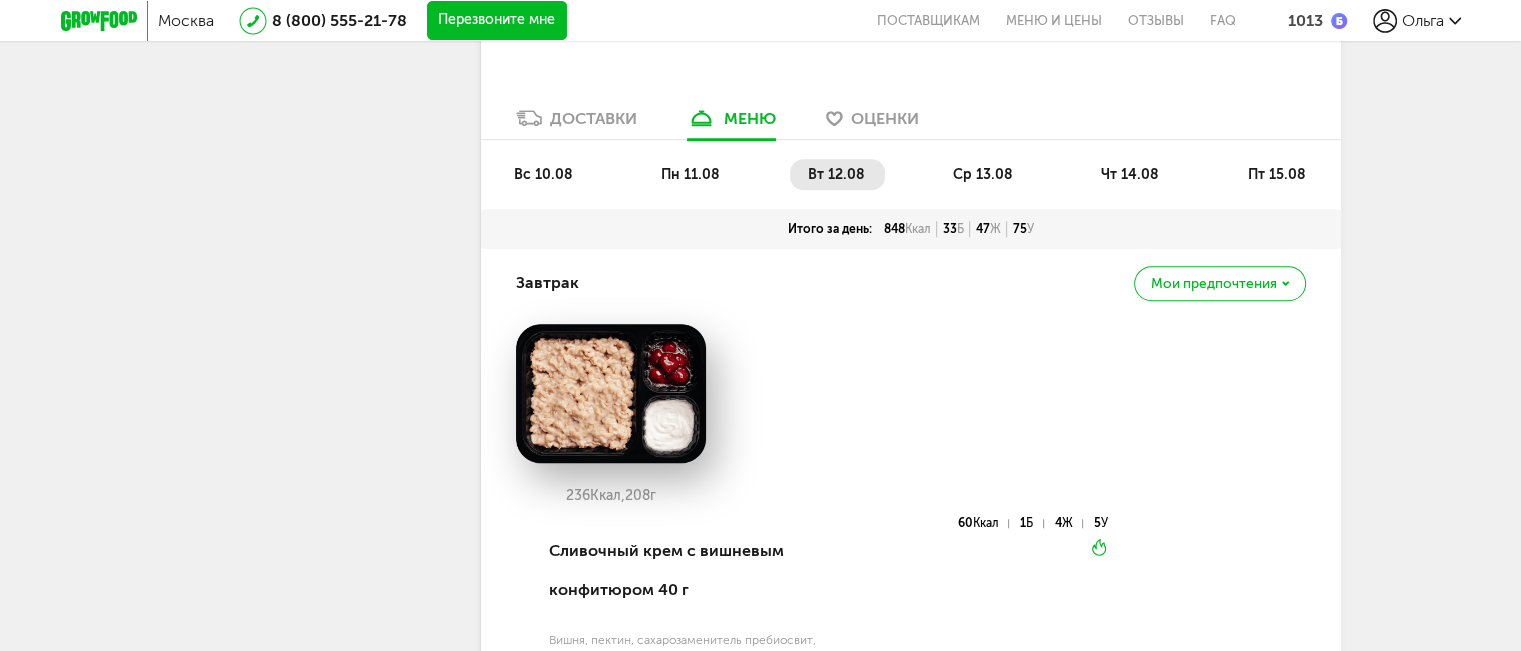 click on "ср 13.08" at bounding box center [983, 174] 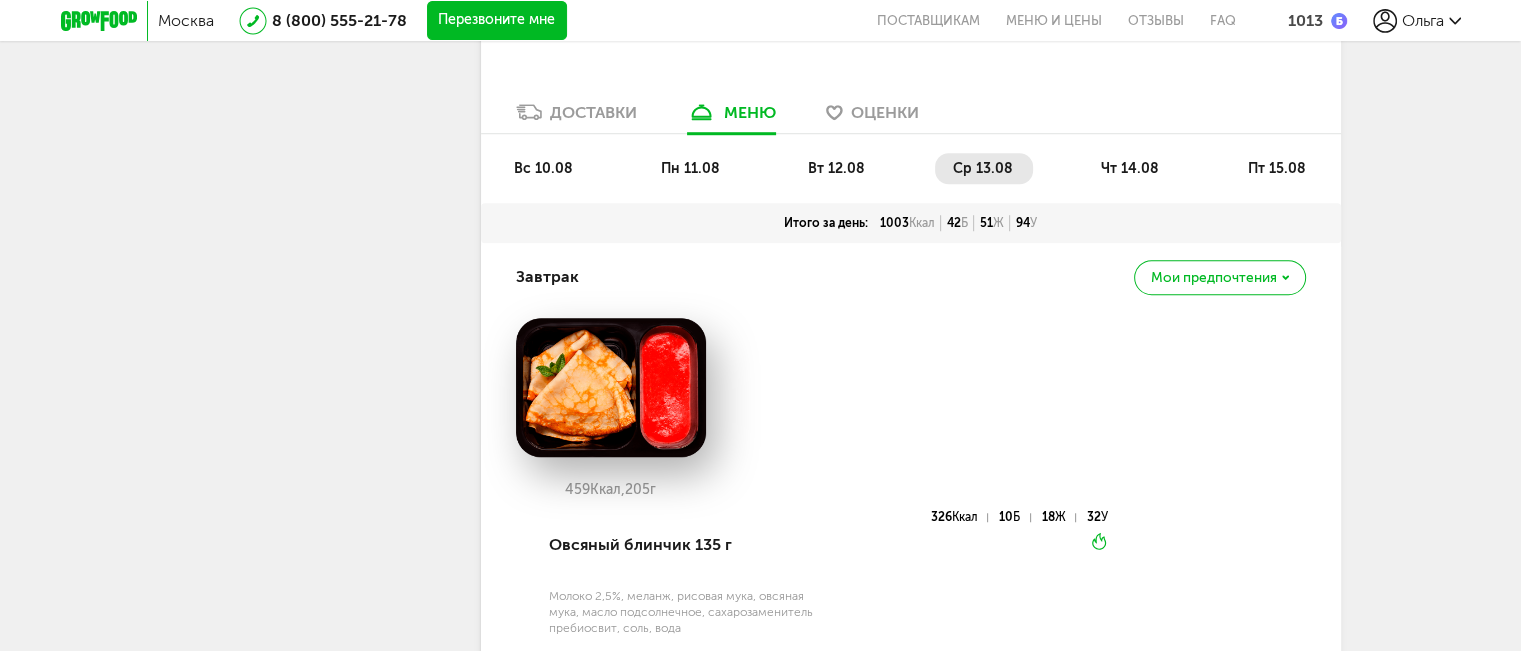 scroll, scrollTop: 1500, scrollLeft: 0, axis: vertical 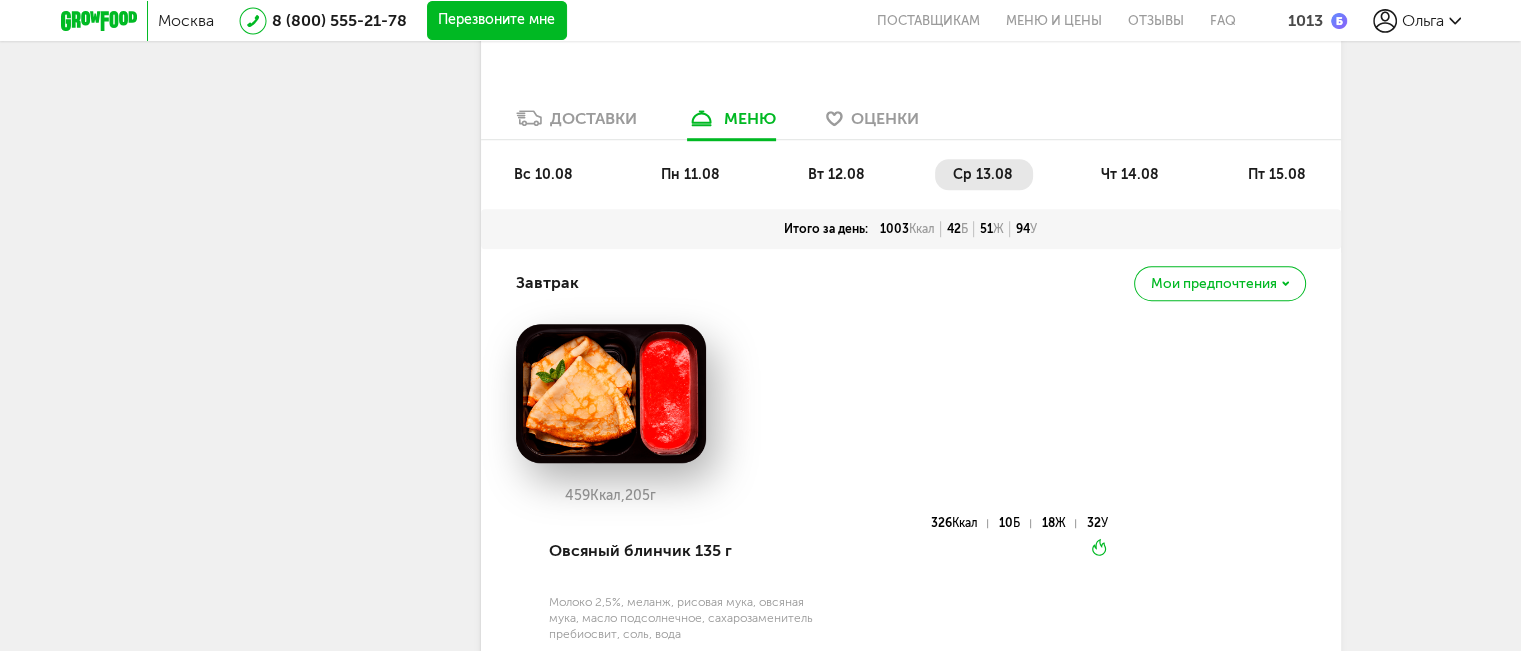 click on "чт 14.08" at bounding box center (1130, 174) 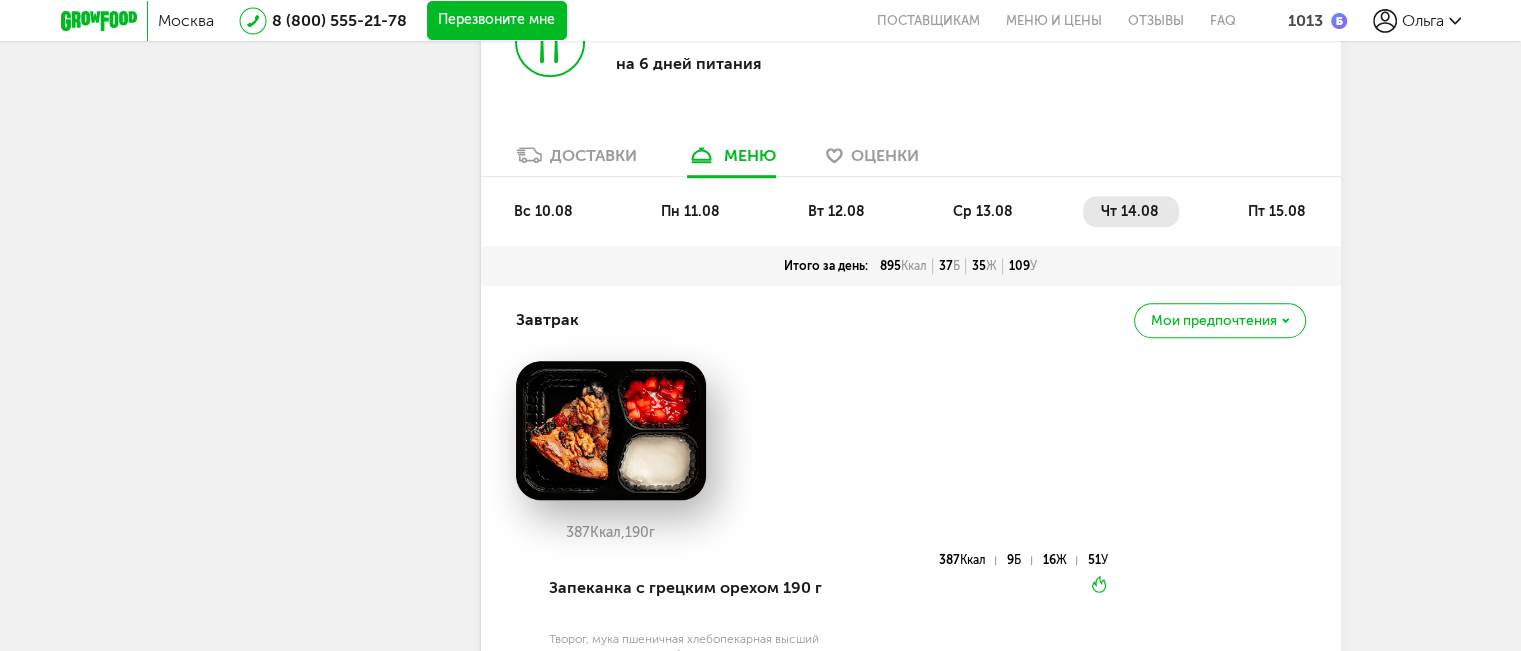 scroll, scrollTop: 1428, scrollLeft: 0, axis: vertical 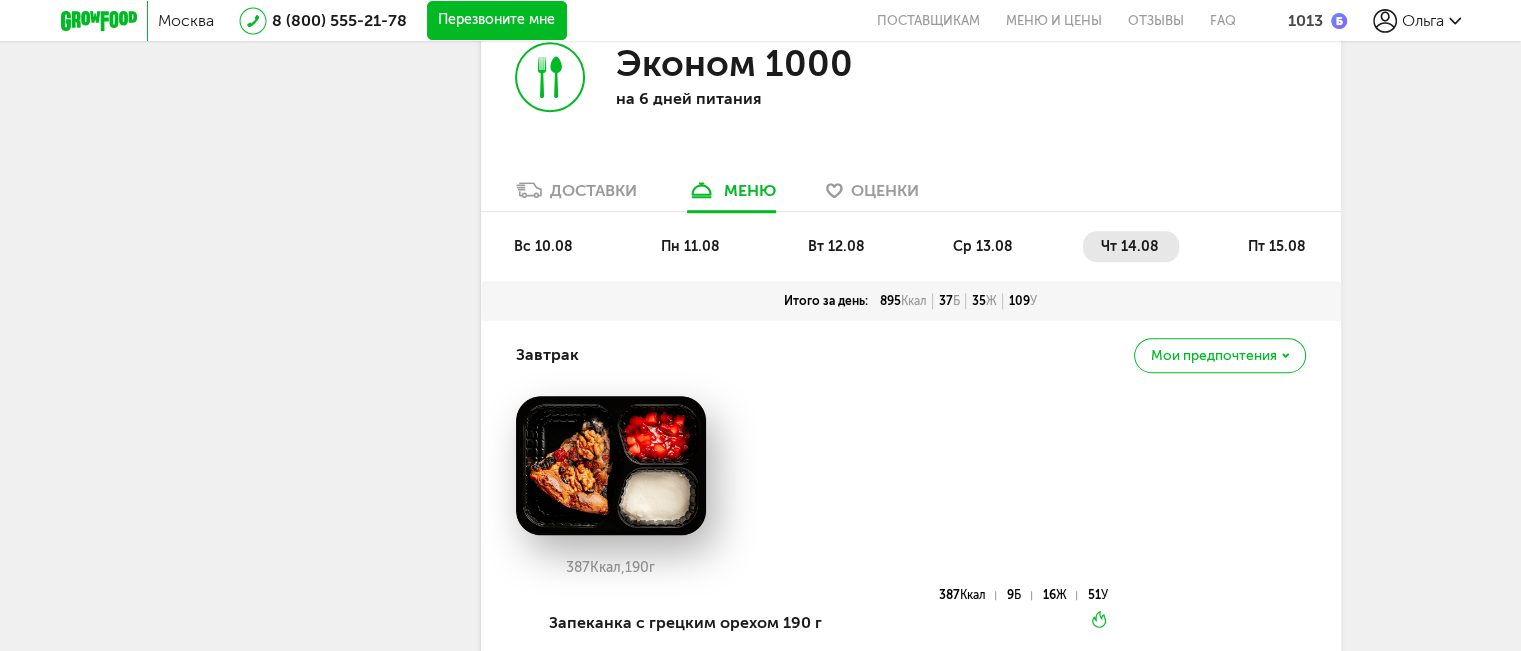 click on "пт 15.08" at bounding box center [1276, 246] 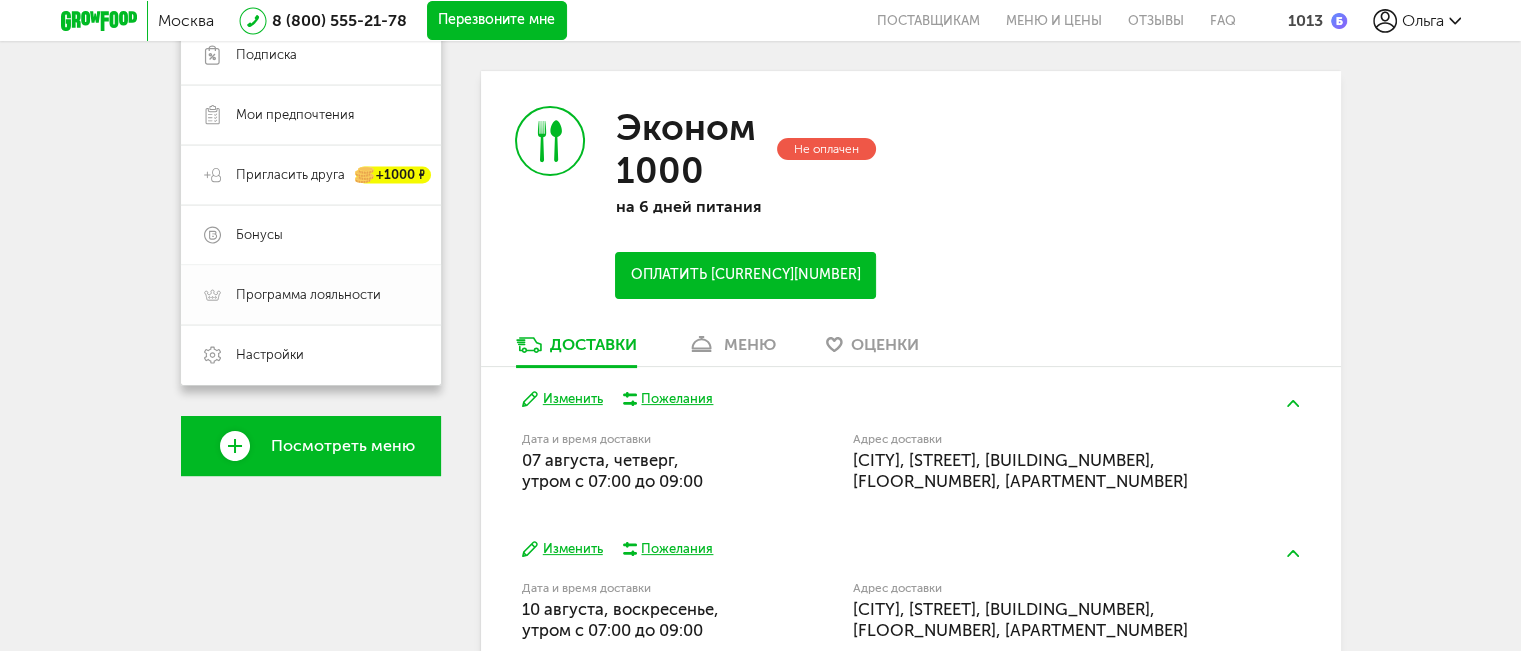 scroll, scrollTop: 400, scrollLeft: 0, axis: vertical 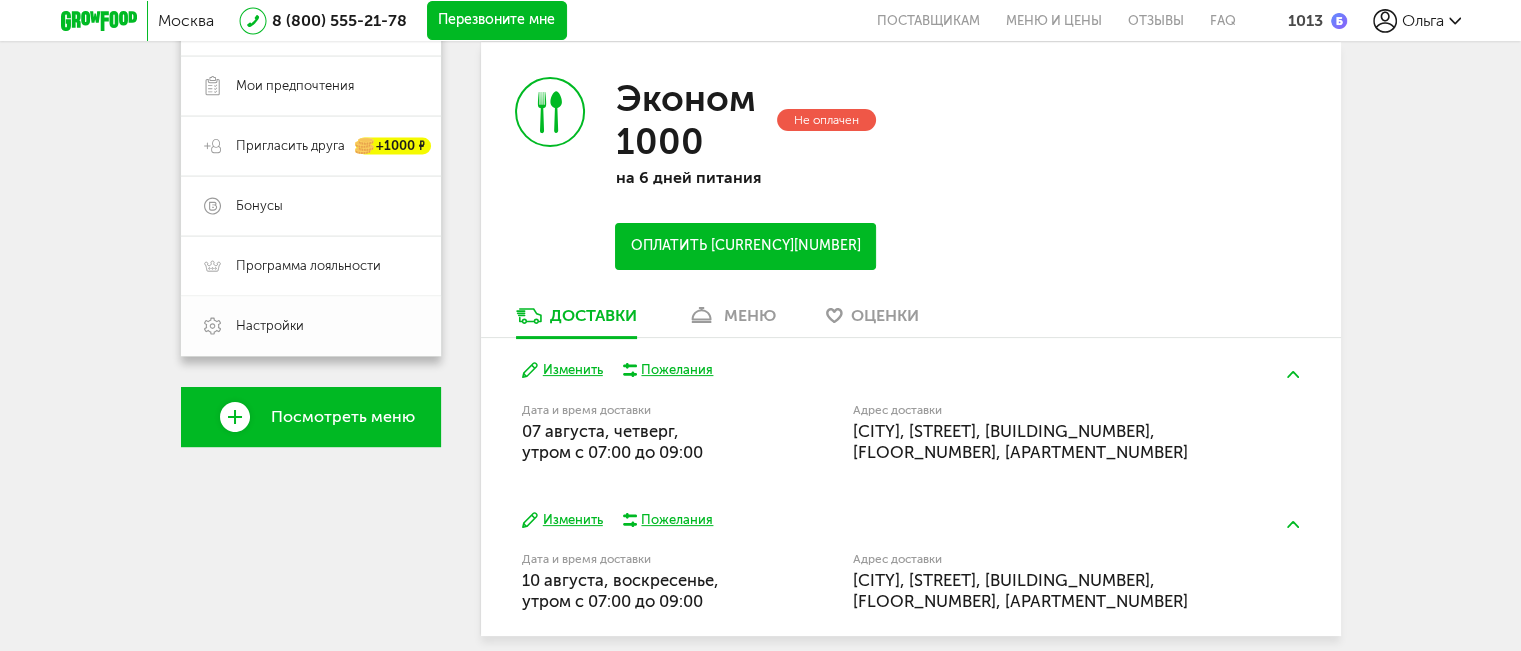 click on "Настройки" at bounding box center (270, 326) 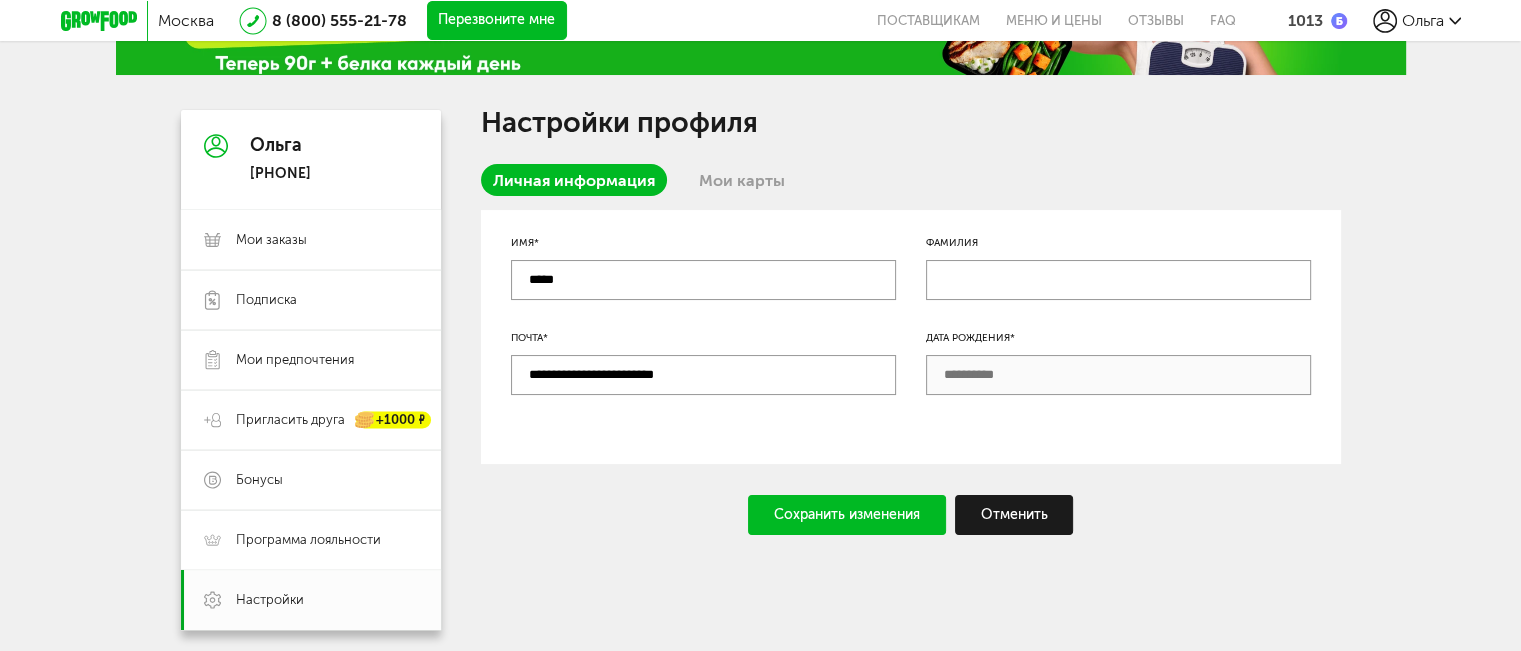 scroll, scrollTop: 100, scrollLeft: 0, axis: vertical 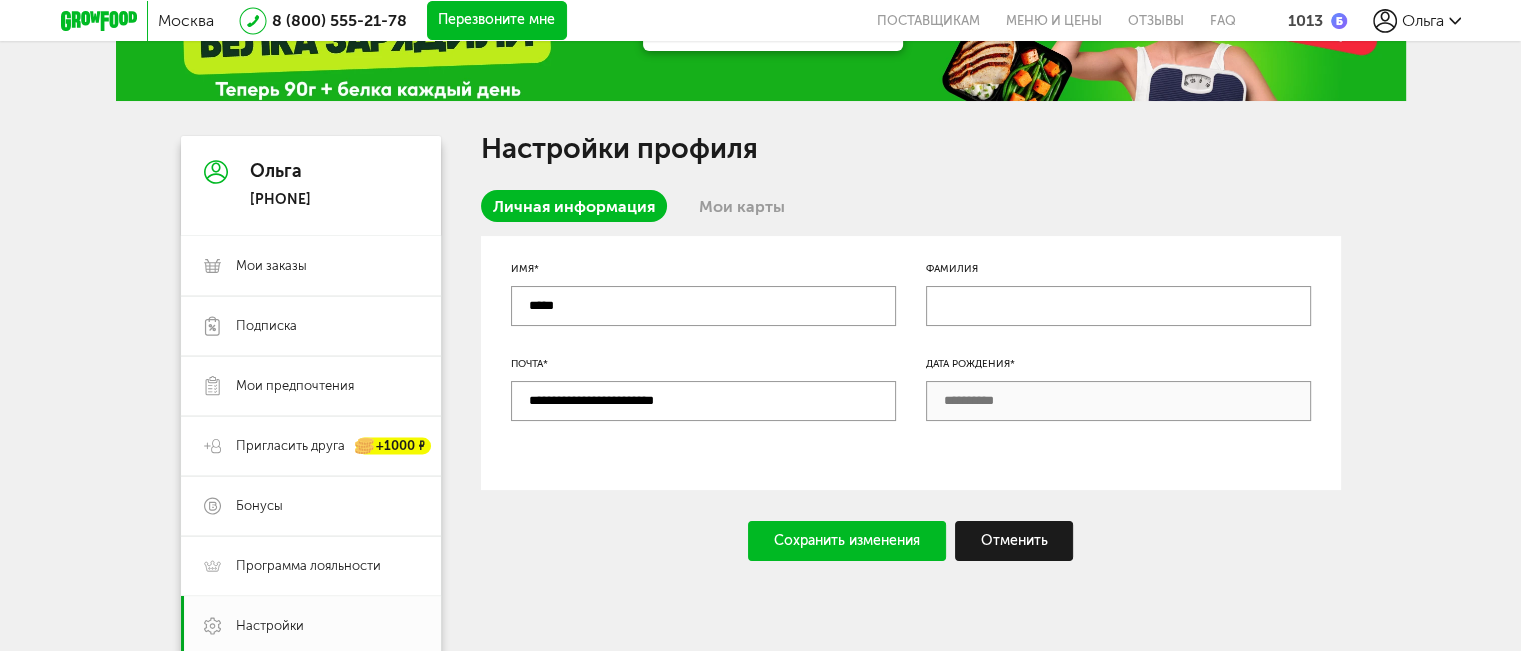 click on "Мои карты" at bounding box center [742, 206] 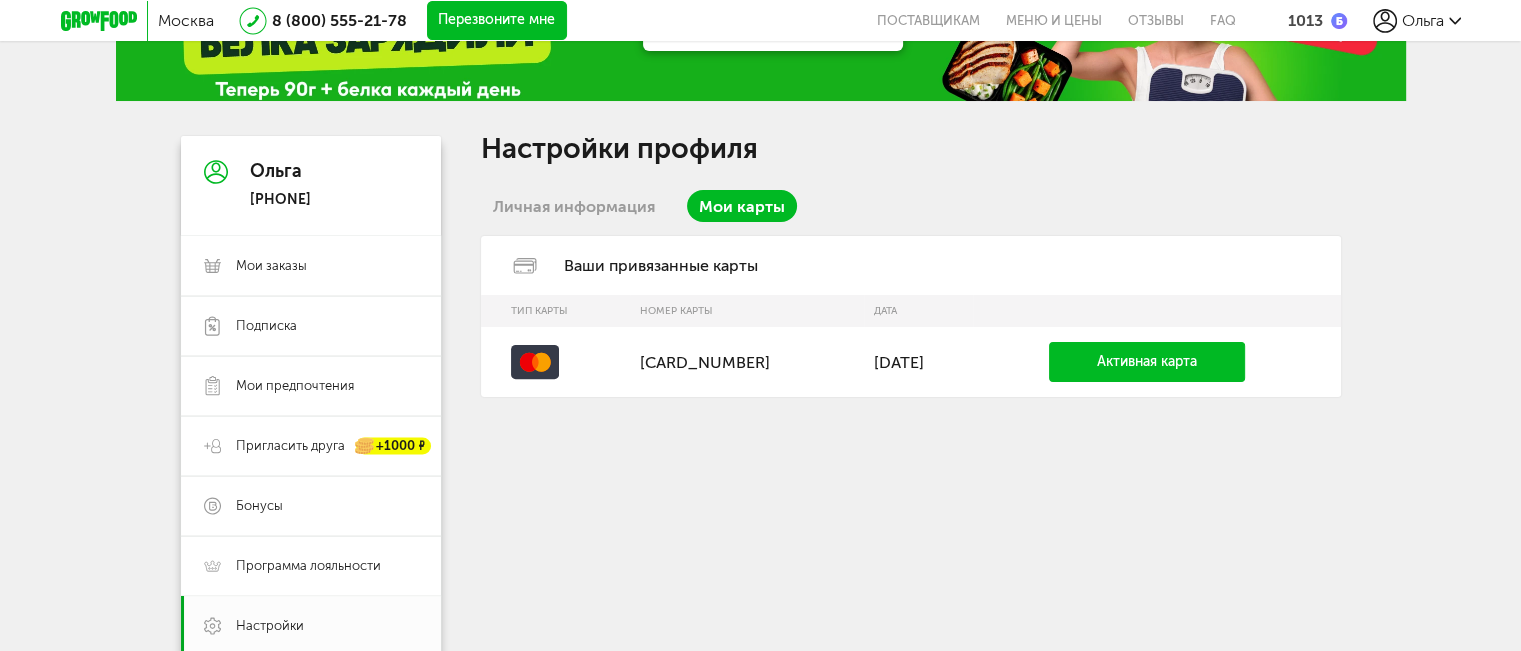 click 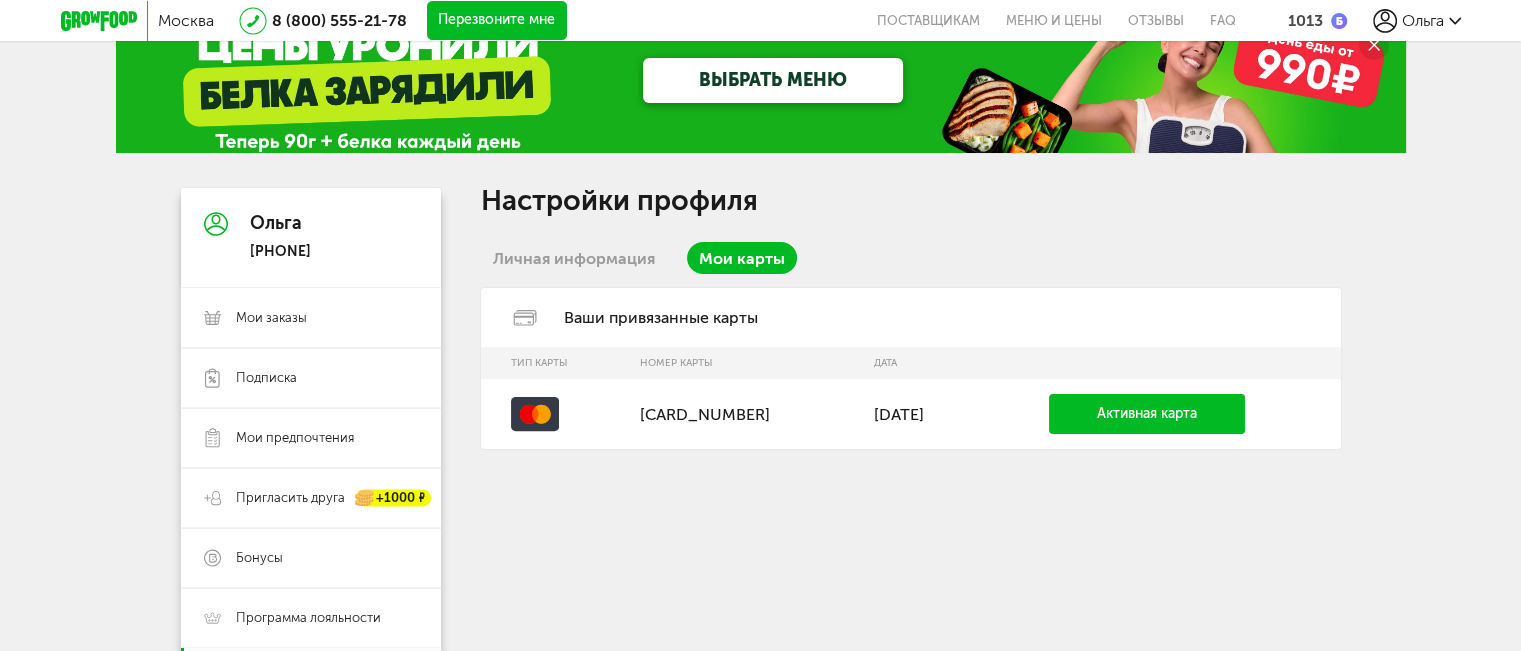 scroll, scrollTop: 0, scrollLeft: 0, axis: both 